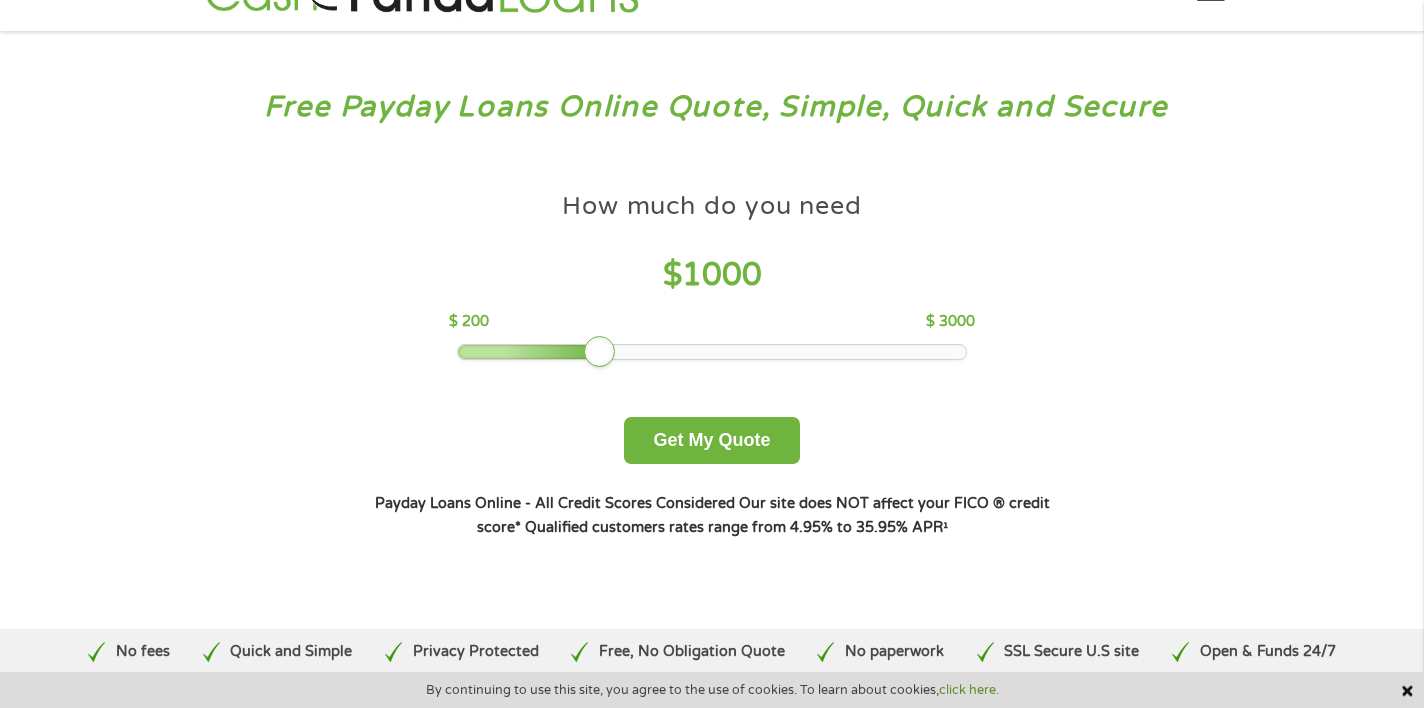 scroll, scrollTop: 50, scrollLeft: 0, axis: vertical 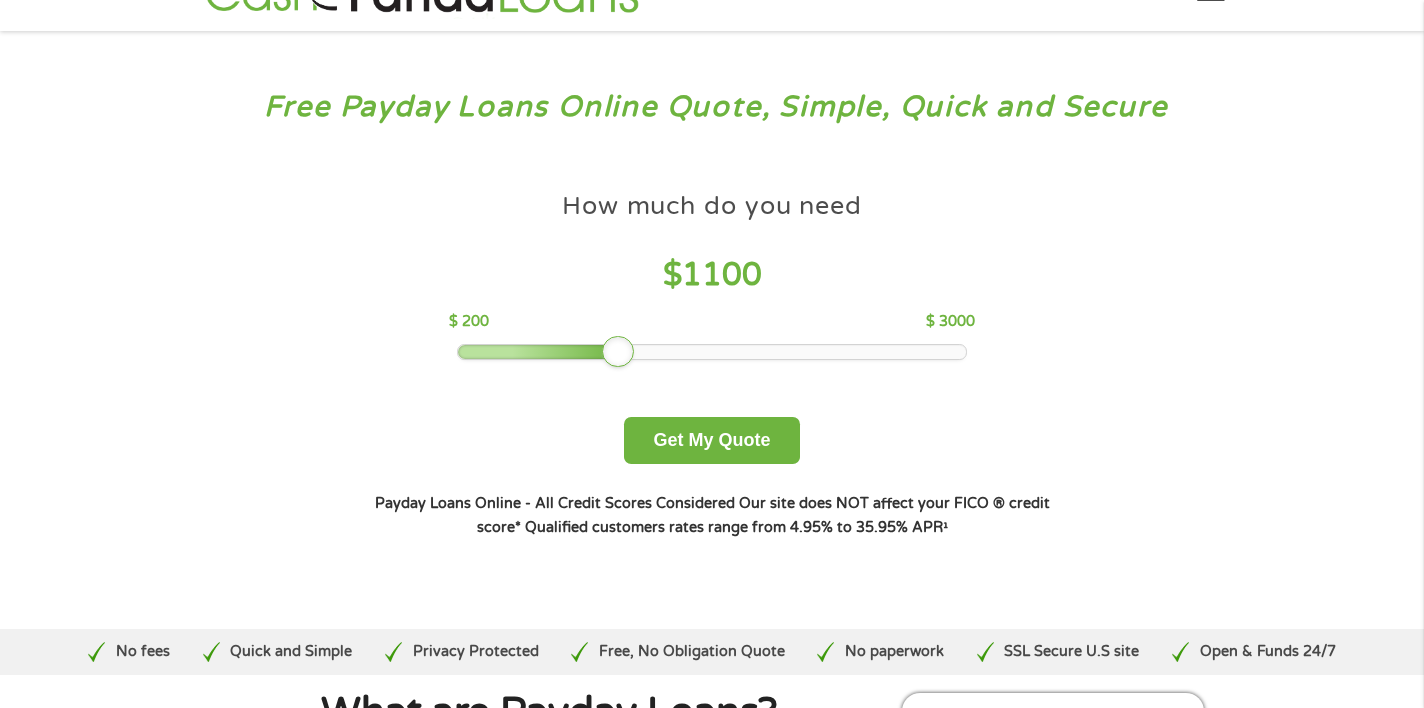 drag, startPoint x: 604, startPoint y: 346, endPoint x: 615, endPoint y: 345, distance: 11.045361 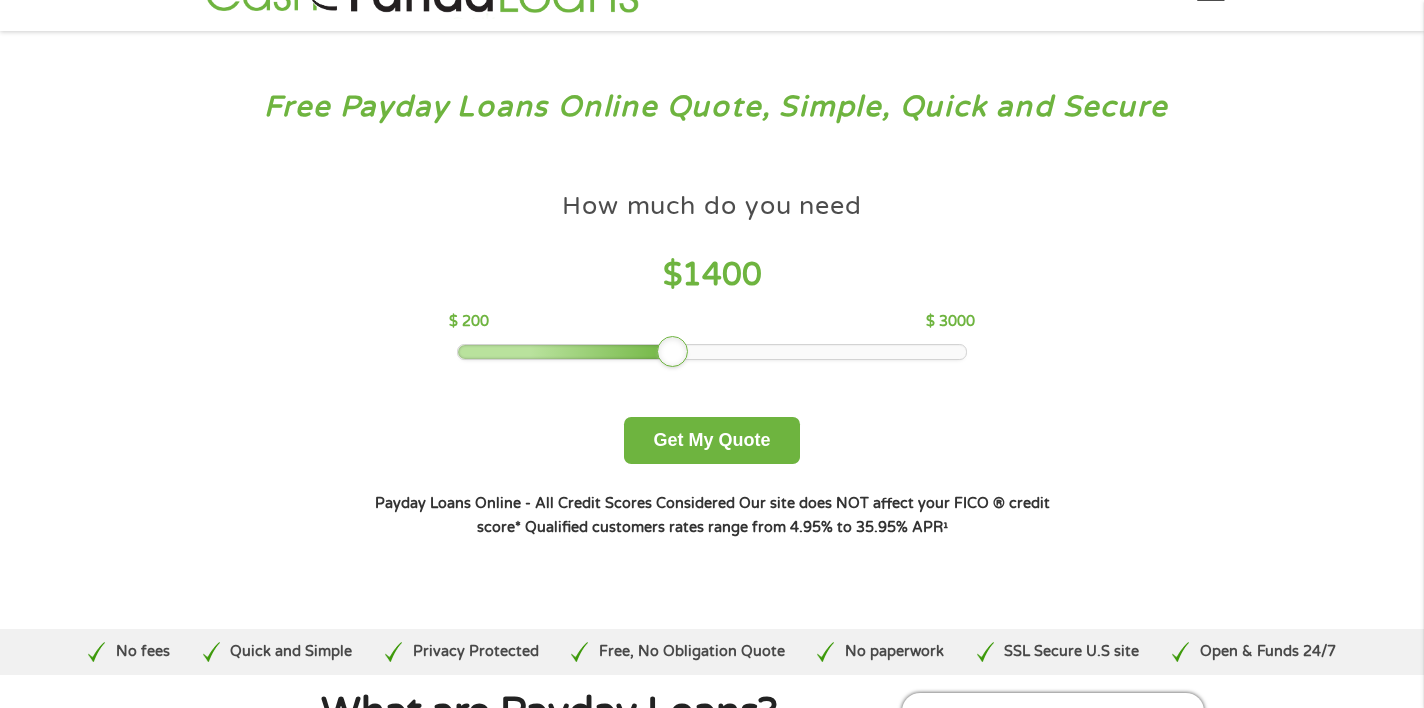 drag, startPoint x: 615, startPoint y: 337, endPoint x: 665, endPoint y: 346, distance: 50.803543 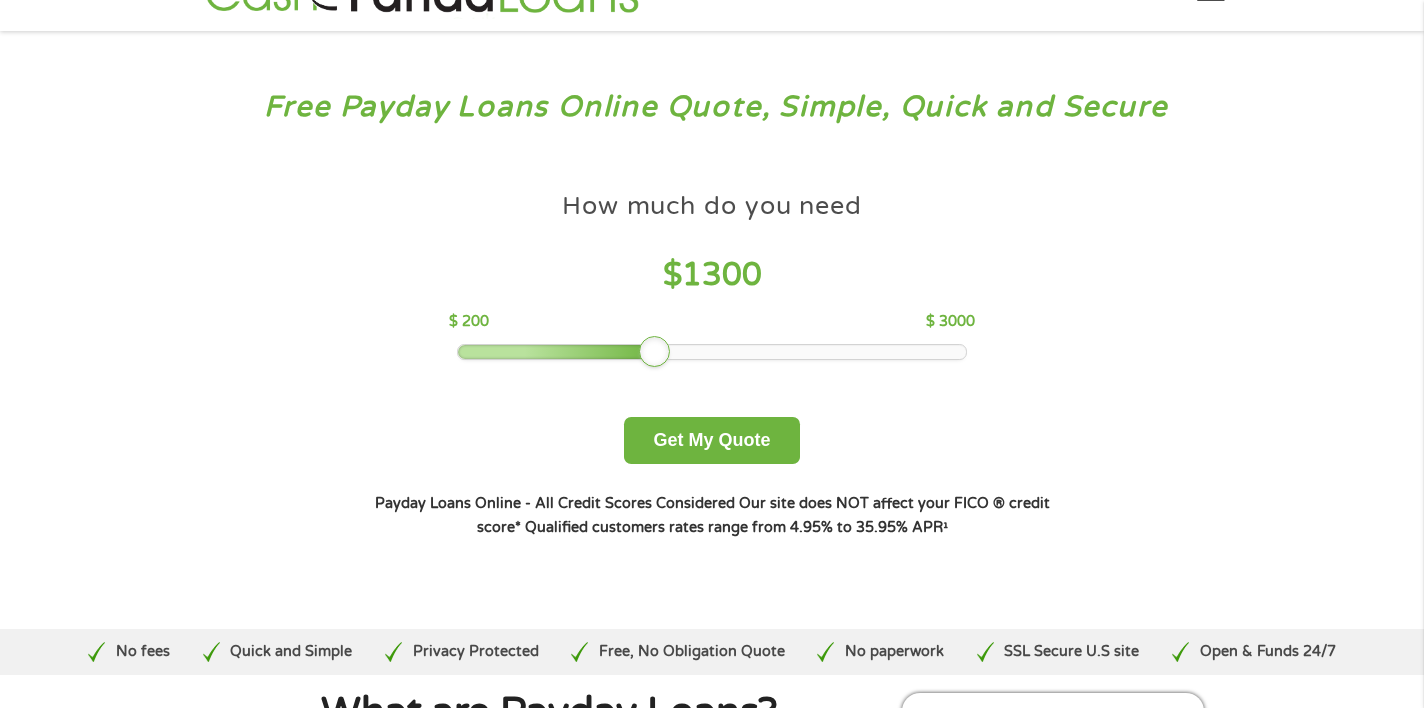 click on "How much do you need $  1300 $ 200 $ 3000" at bounding box center (711, 271) 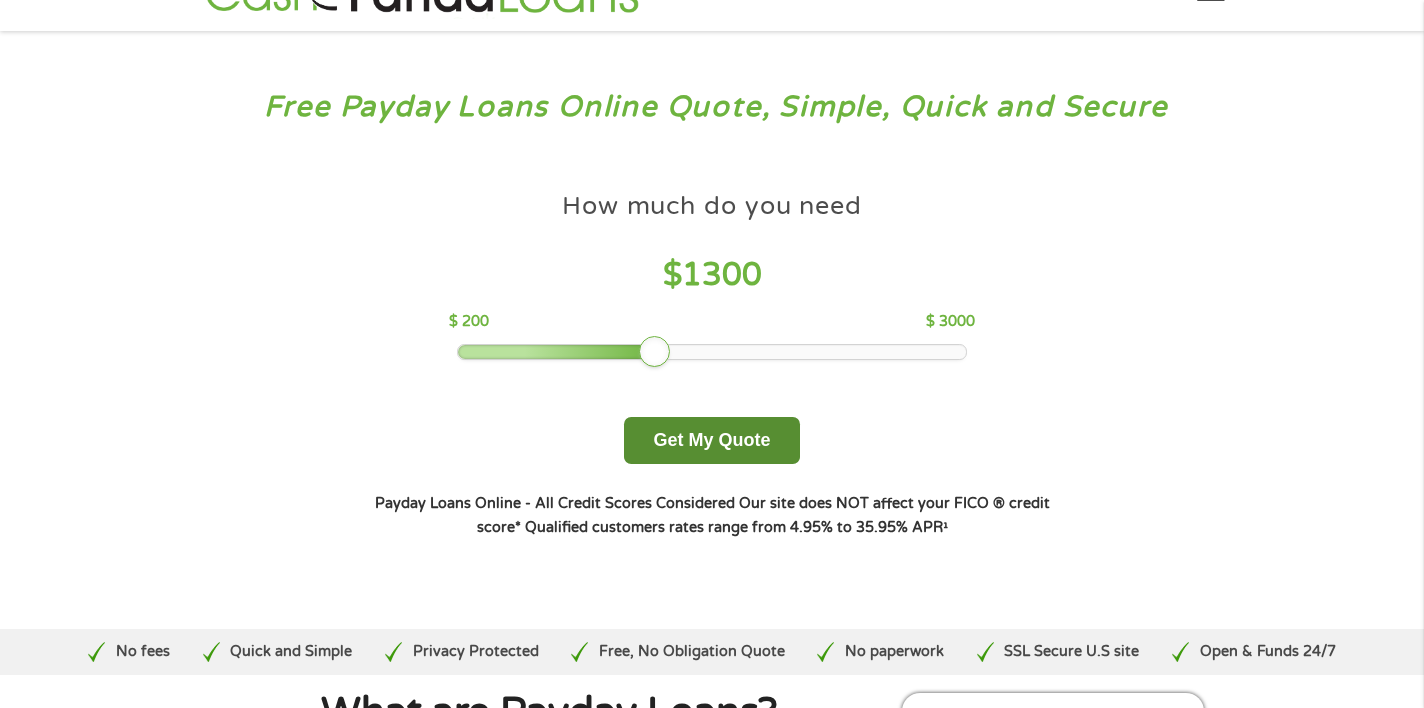 click on "Get My Quote" at bounding box center (711, 440) 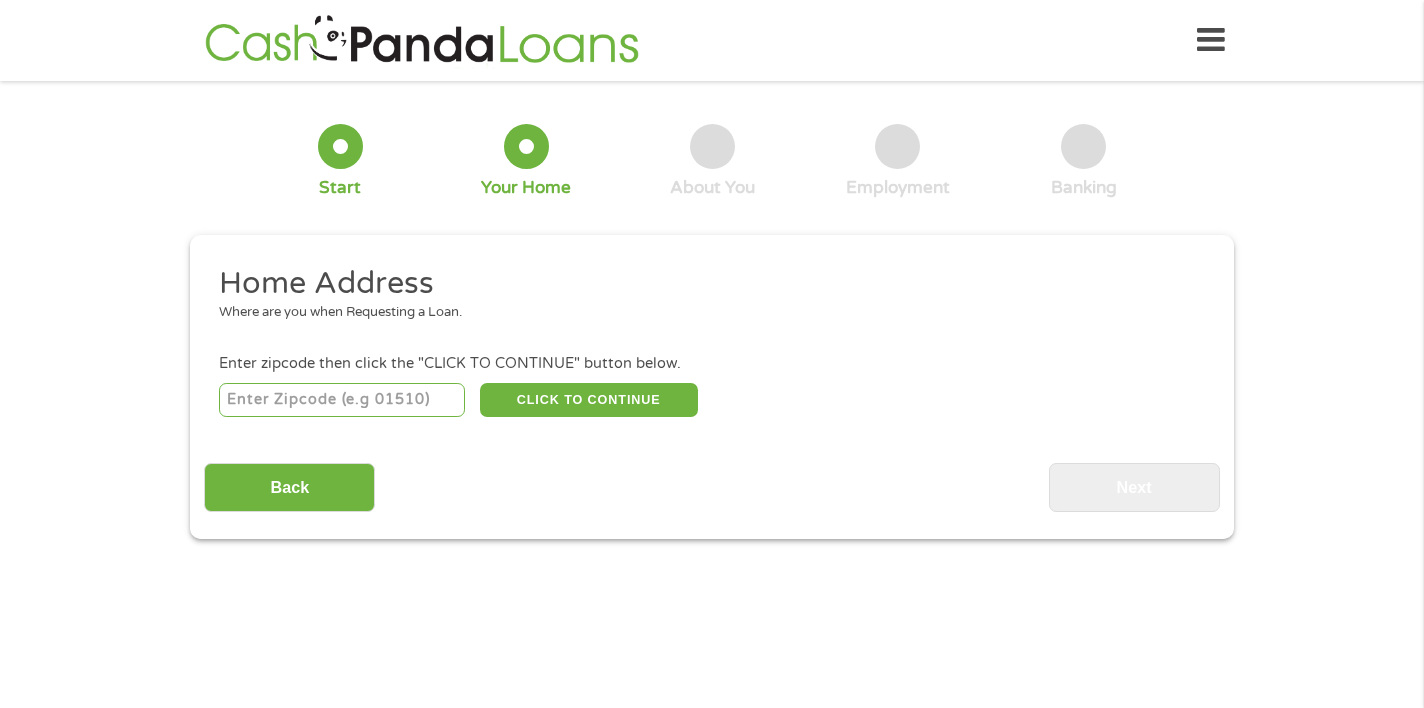 scroll, scrollTop: 0, scrollLeft: 0, axis: both 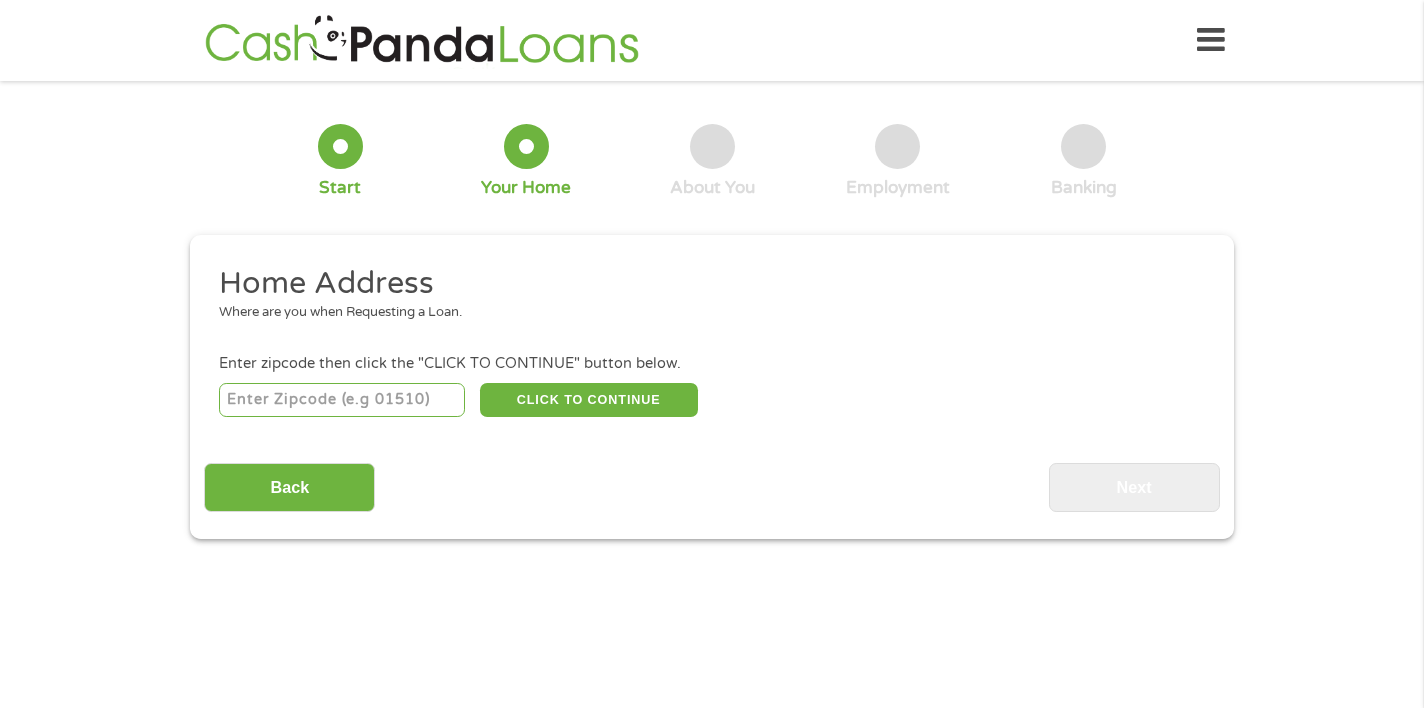 click at bounding box center [342, 400] 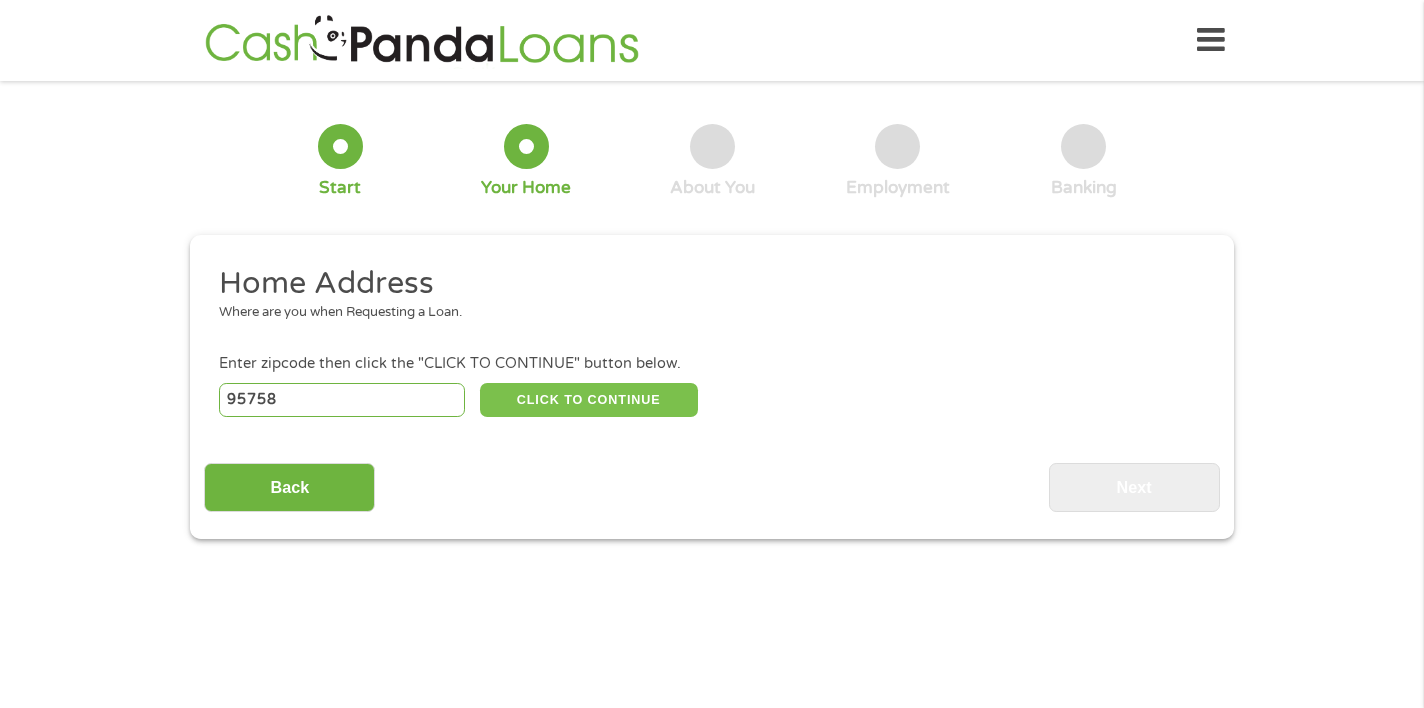 type on "95758" 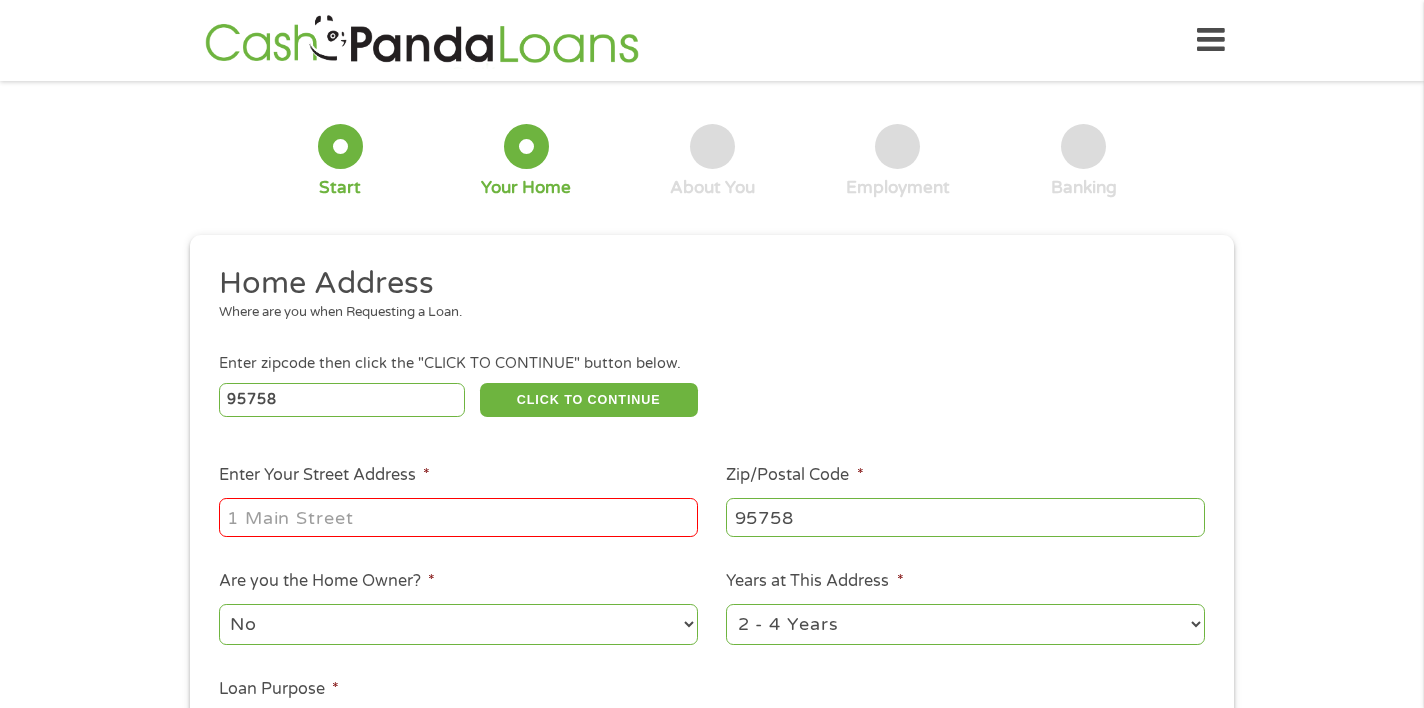 click on "Enter Your Street Address *" at bounding box center [458, 517] 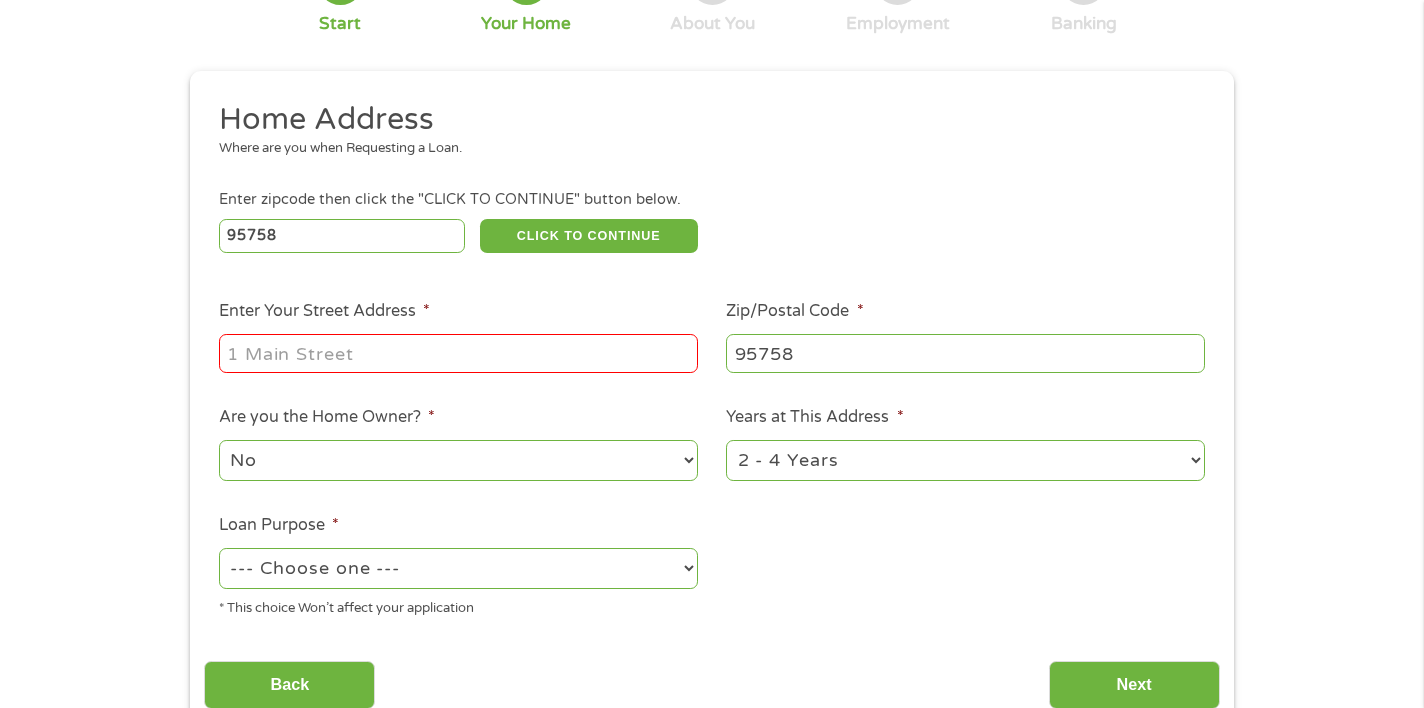scroll, scrollTop: 166, scrollLeft: 0, axis: vertical 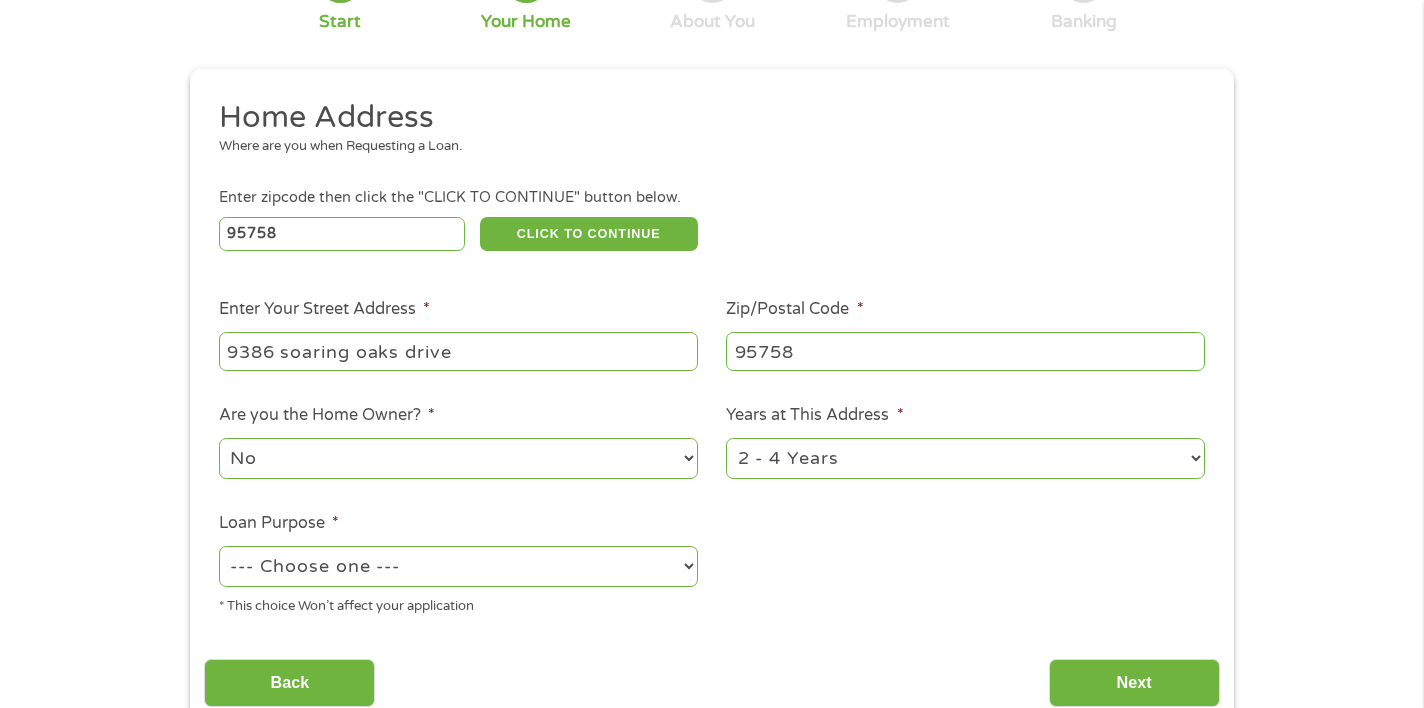 type on "9386 soaring oaks drive" 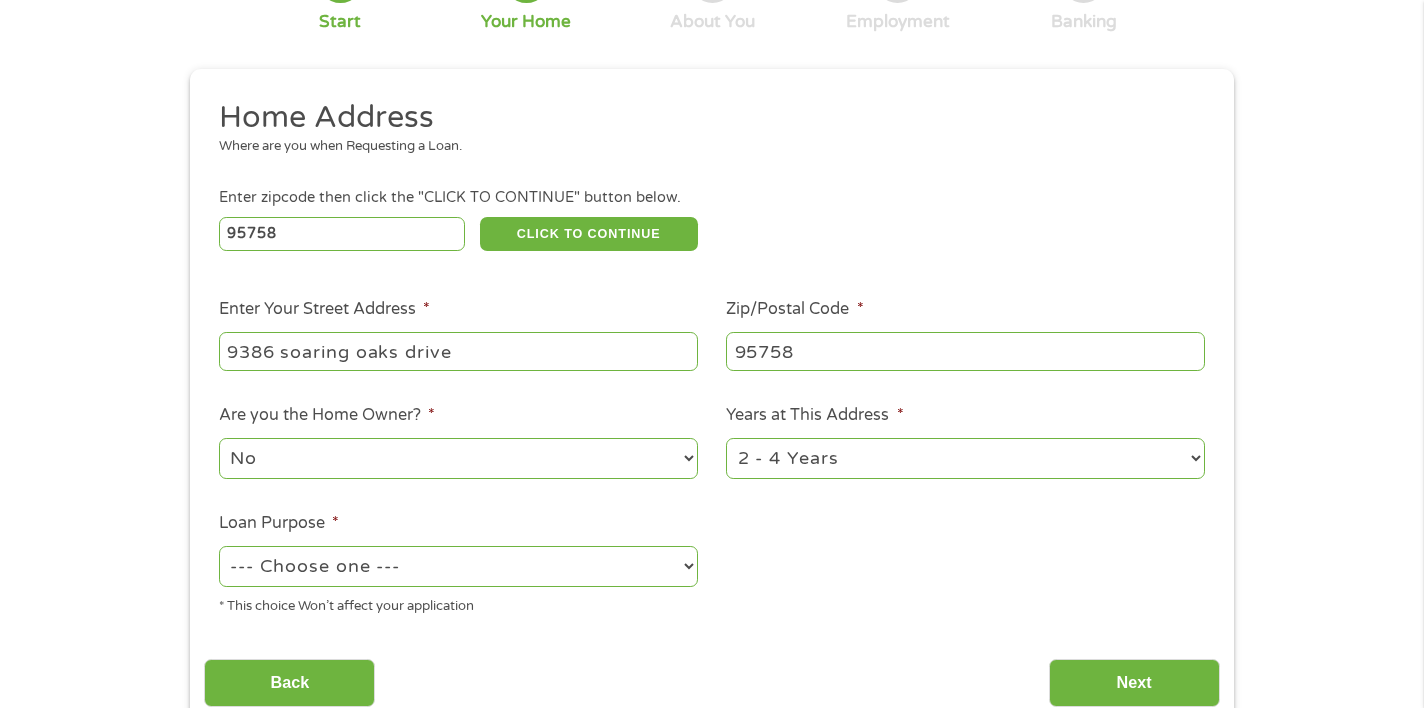 click on "--- Choose one --- Pay Bills Debt Consolidation Home Improvement Major Purchase Car Loan Short Term Cash Medical Expenses Other" at bounding box center (458, 566) 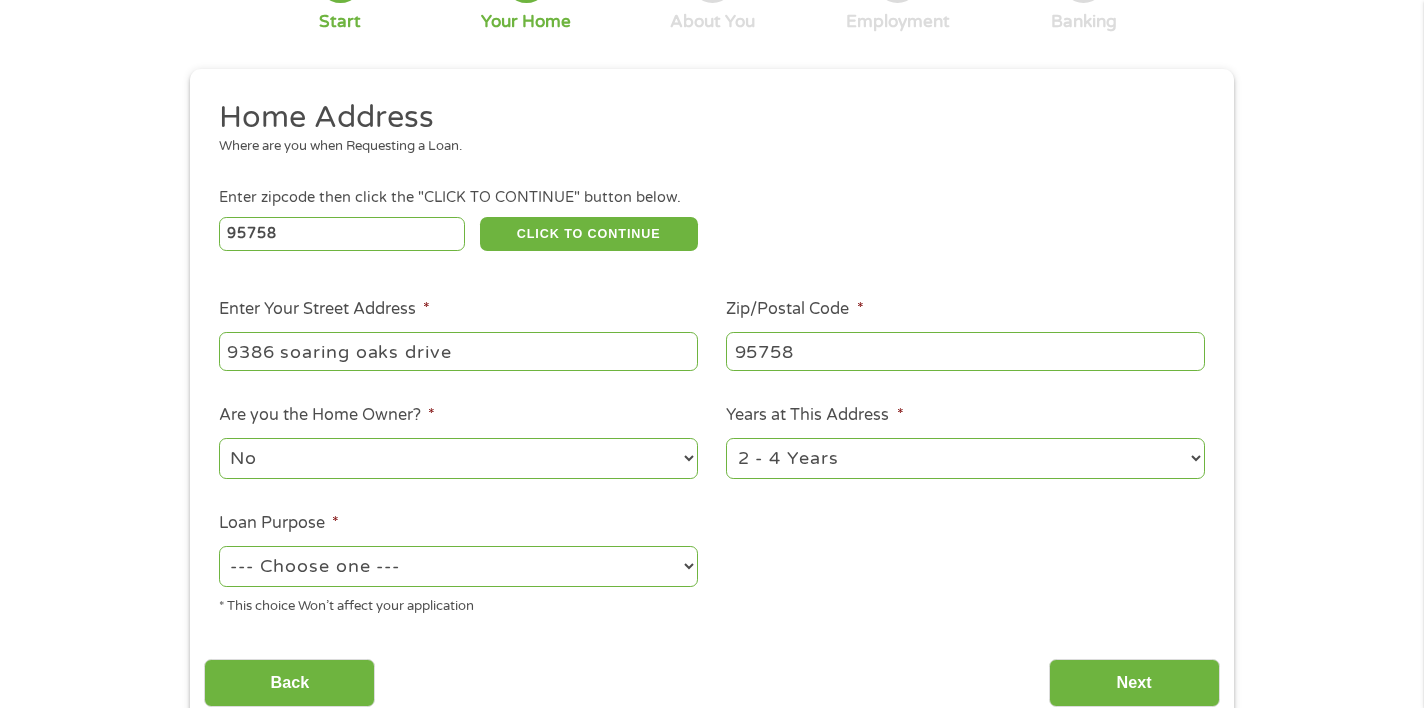 select on "other" 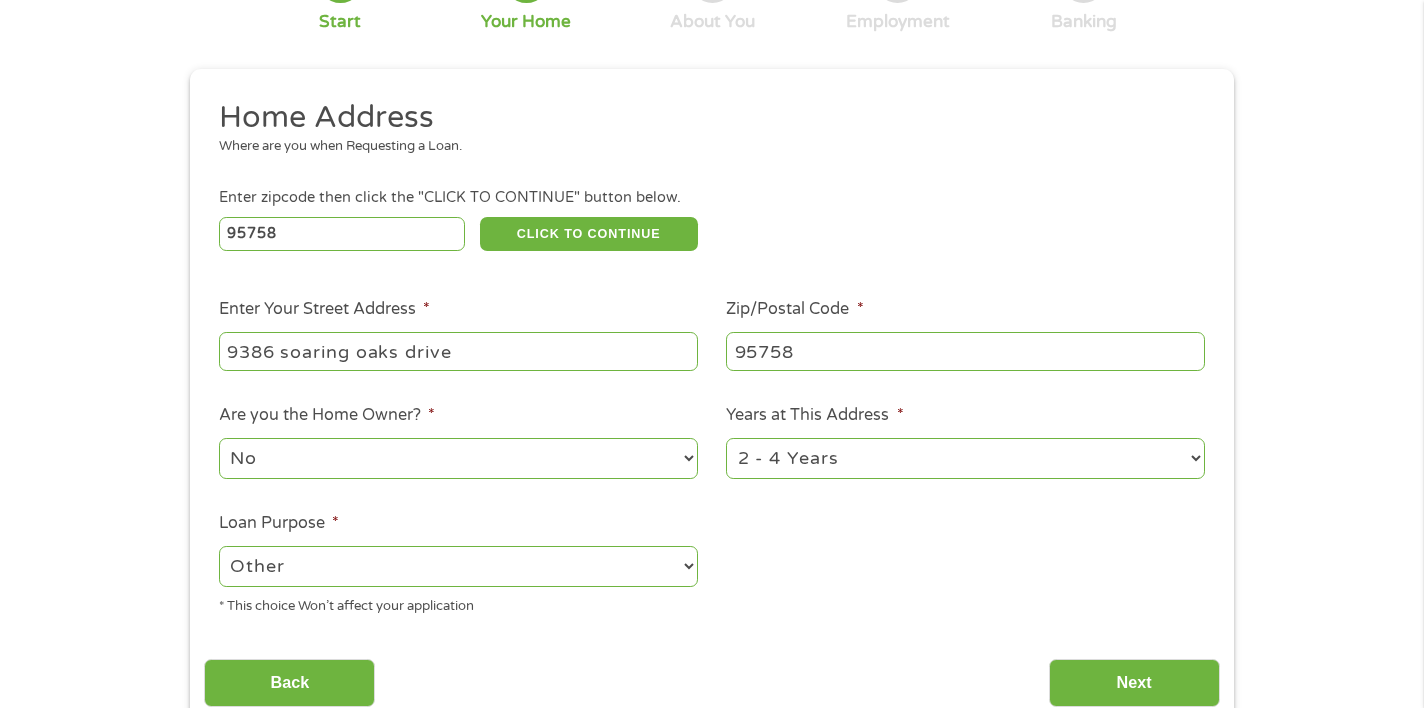 click on "1 Year or less 1 - 2 Years 2 - 4 Years Over 4 Years" at bounding box center (965, 458) 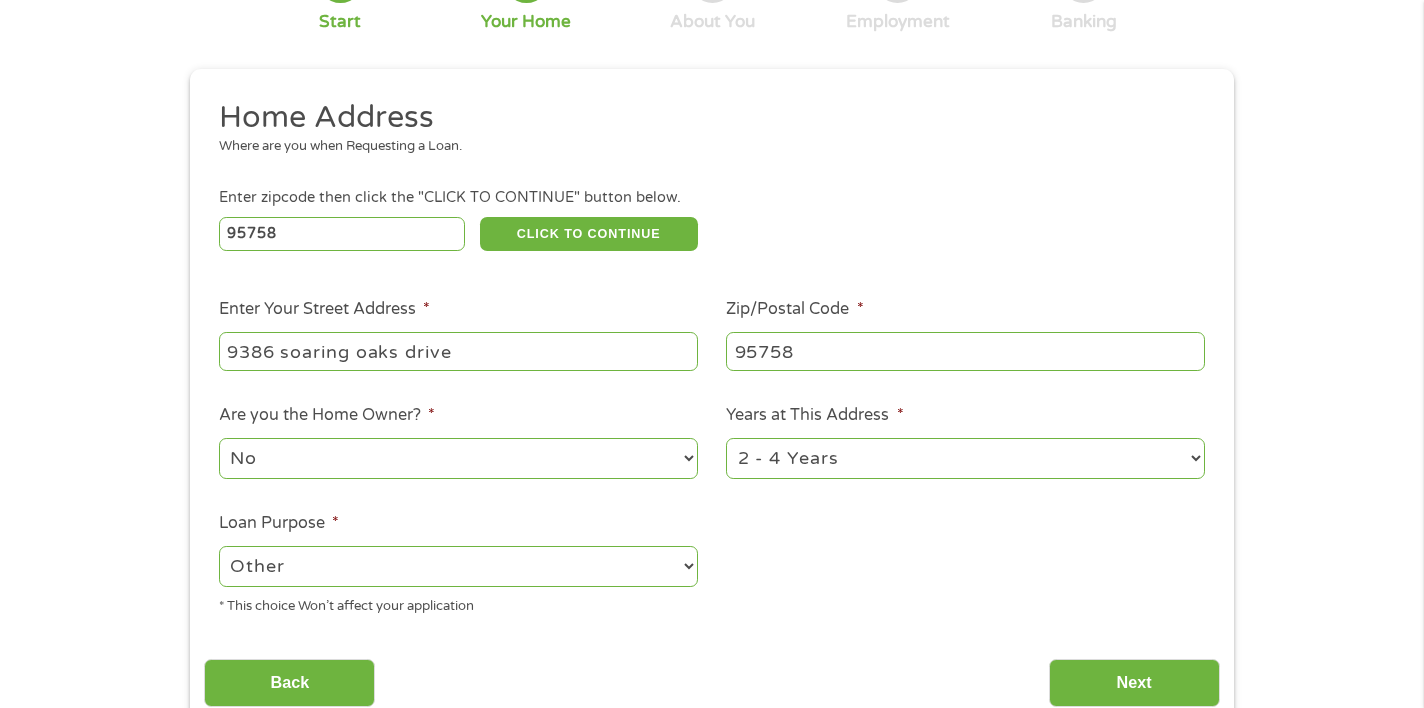 select on "60months" 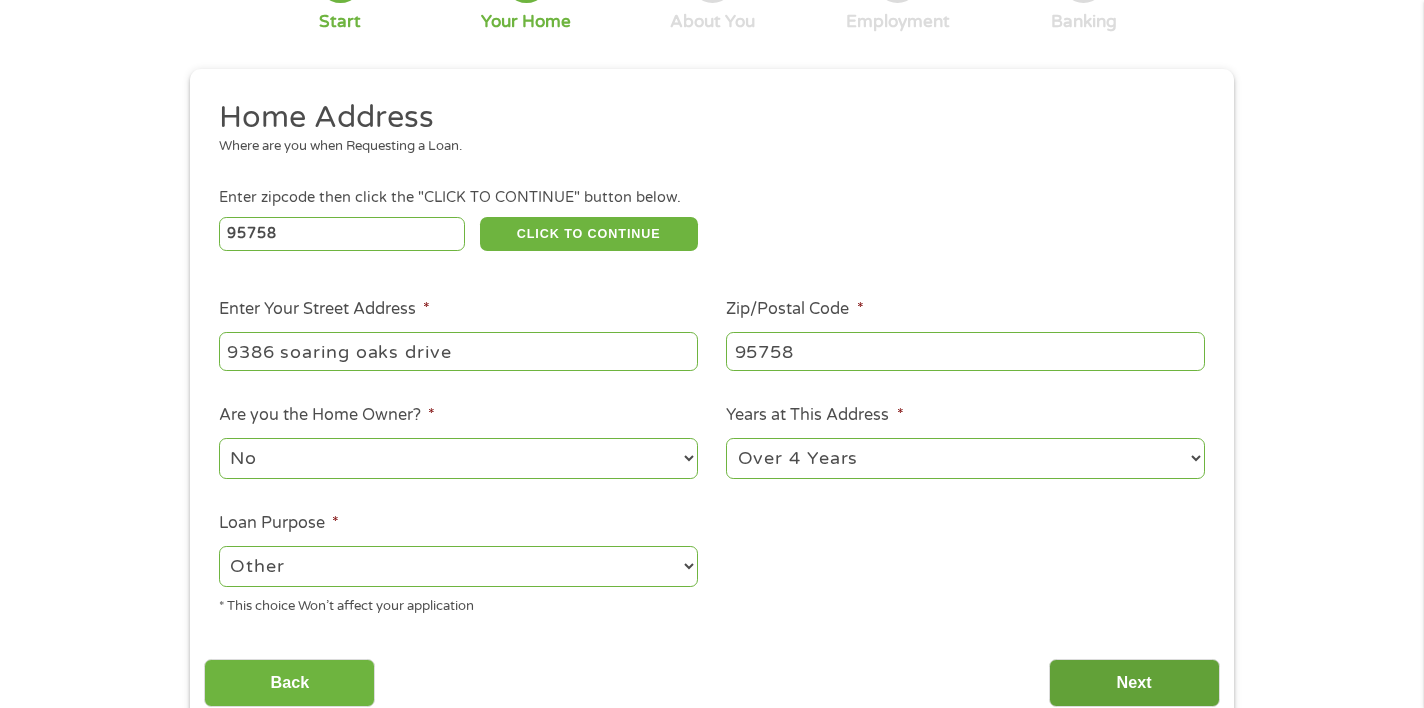 click on "Next" at bounding box center [1134, 683] 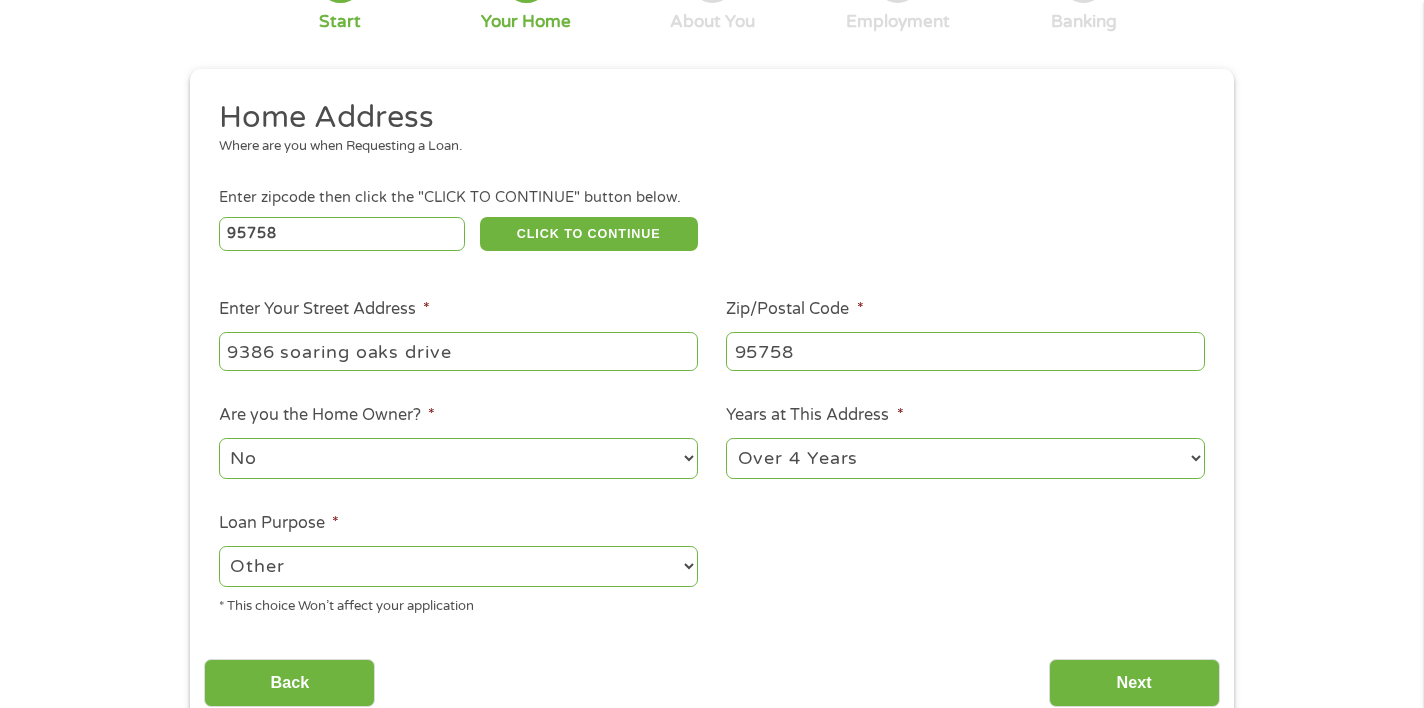 scroll, scrollTop: 8, scrollLeft: 8, axis: both 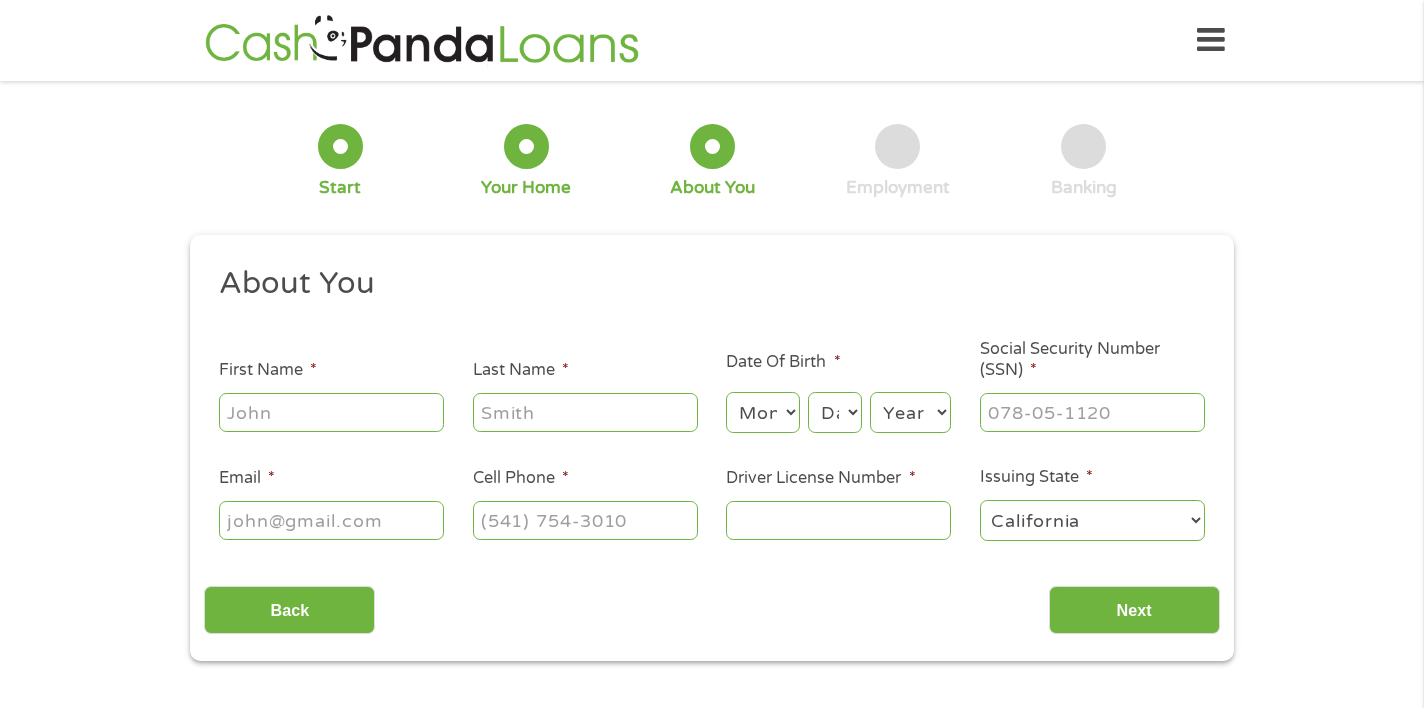 click on "First Name *" at bounding box center [331, 412] 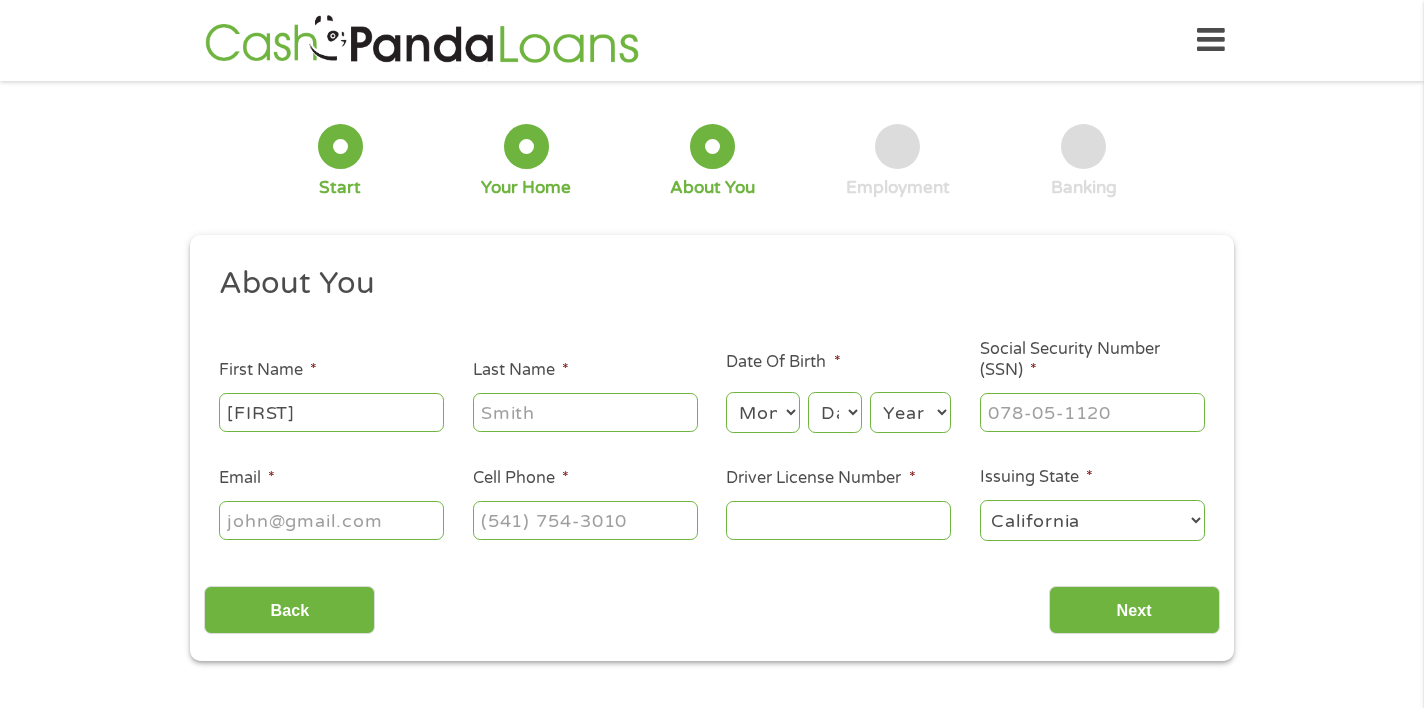 type on "[FIRST]" 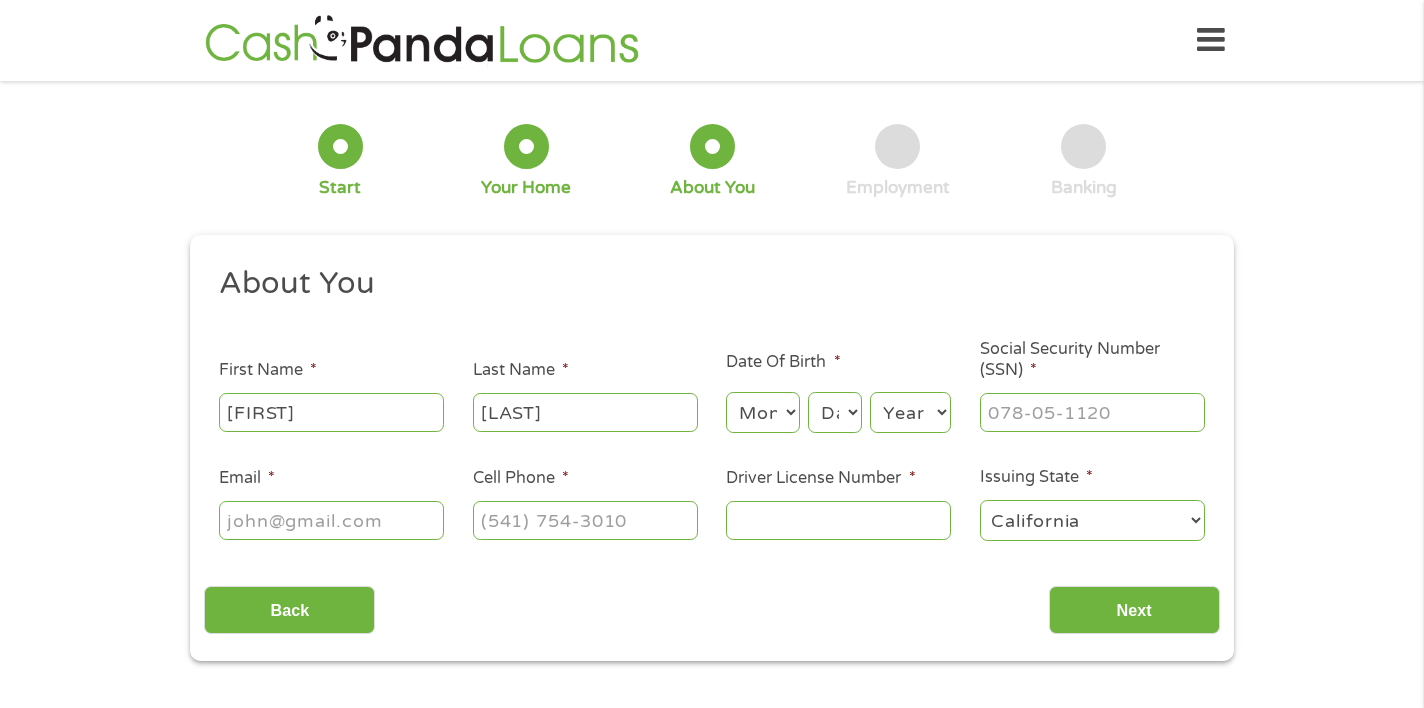 type on "[LAST]" 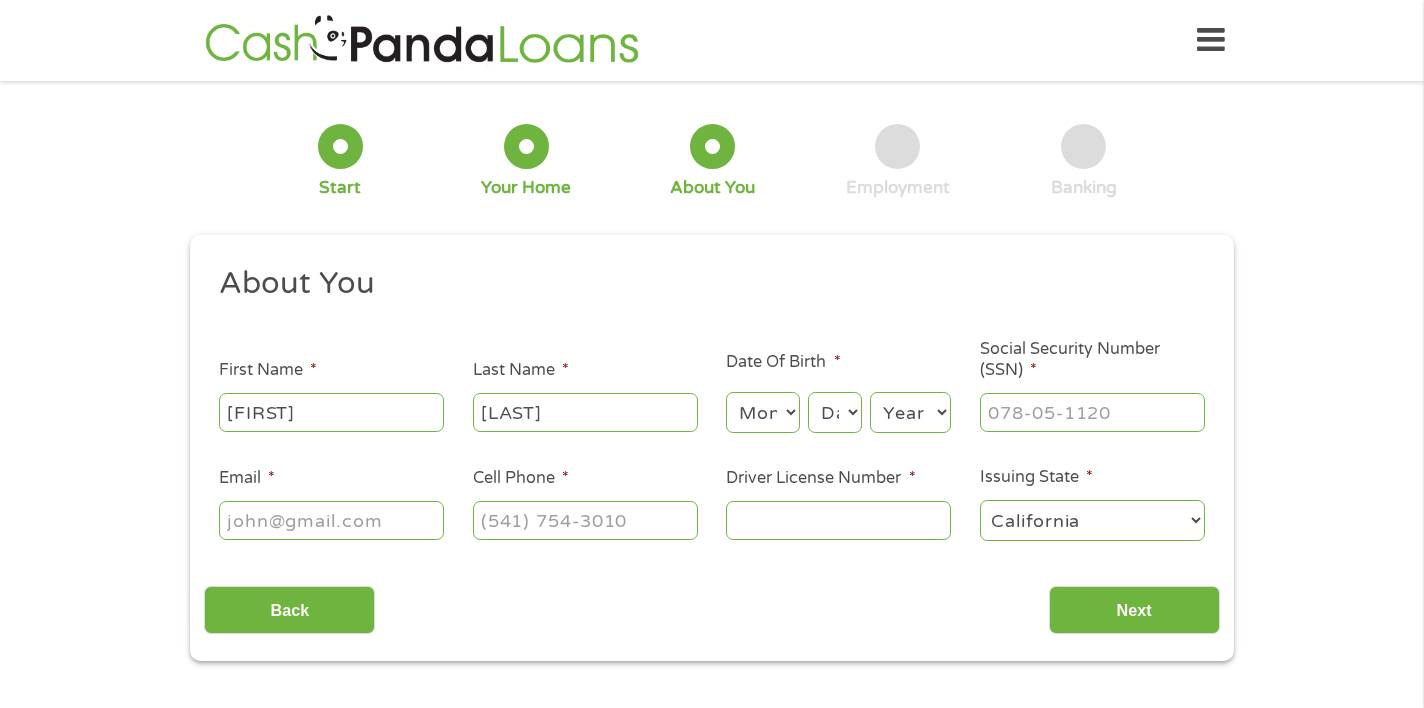 click on "Month 1 2 3 4 5 6 7 8 9 10 11 12" at bounding box center (762, 412) 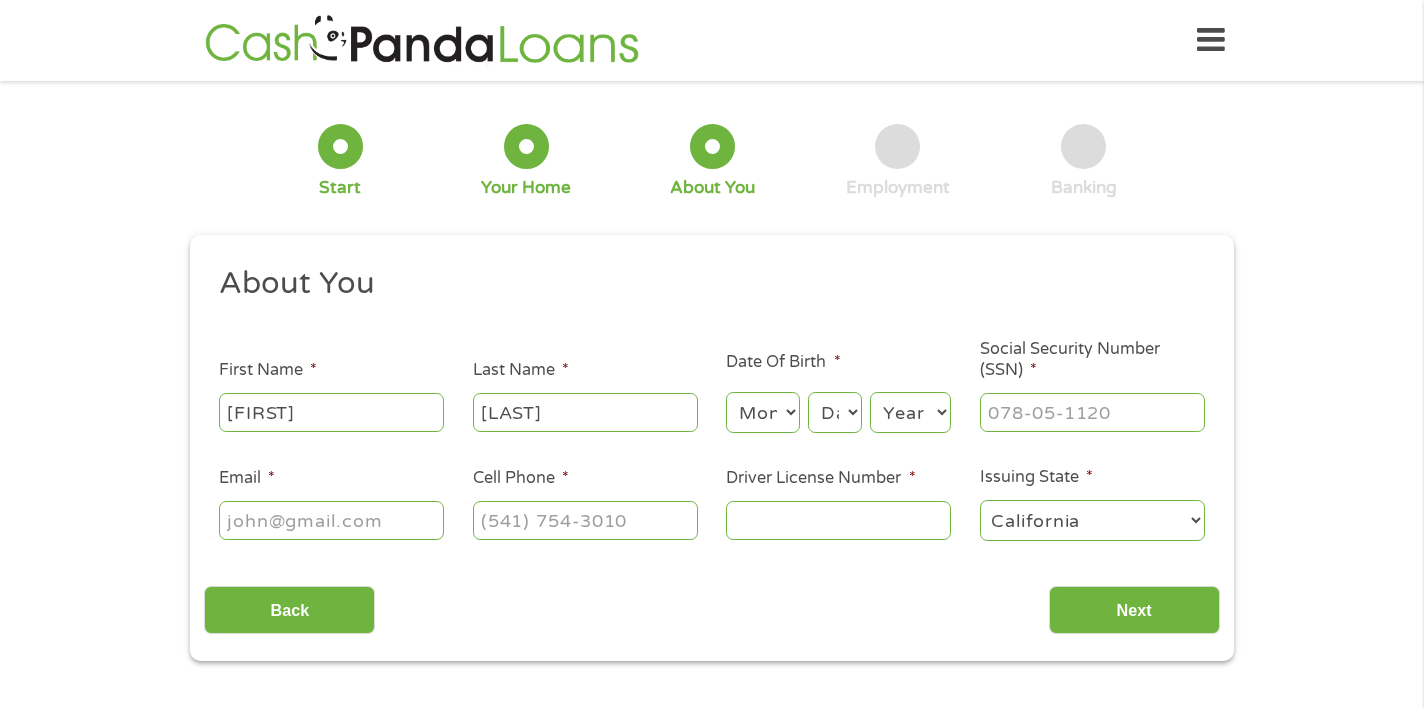 select on "4" 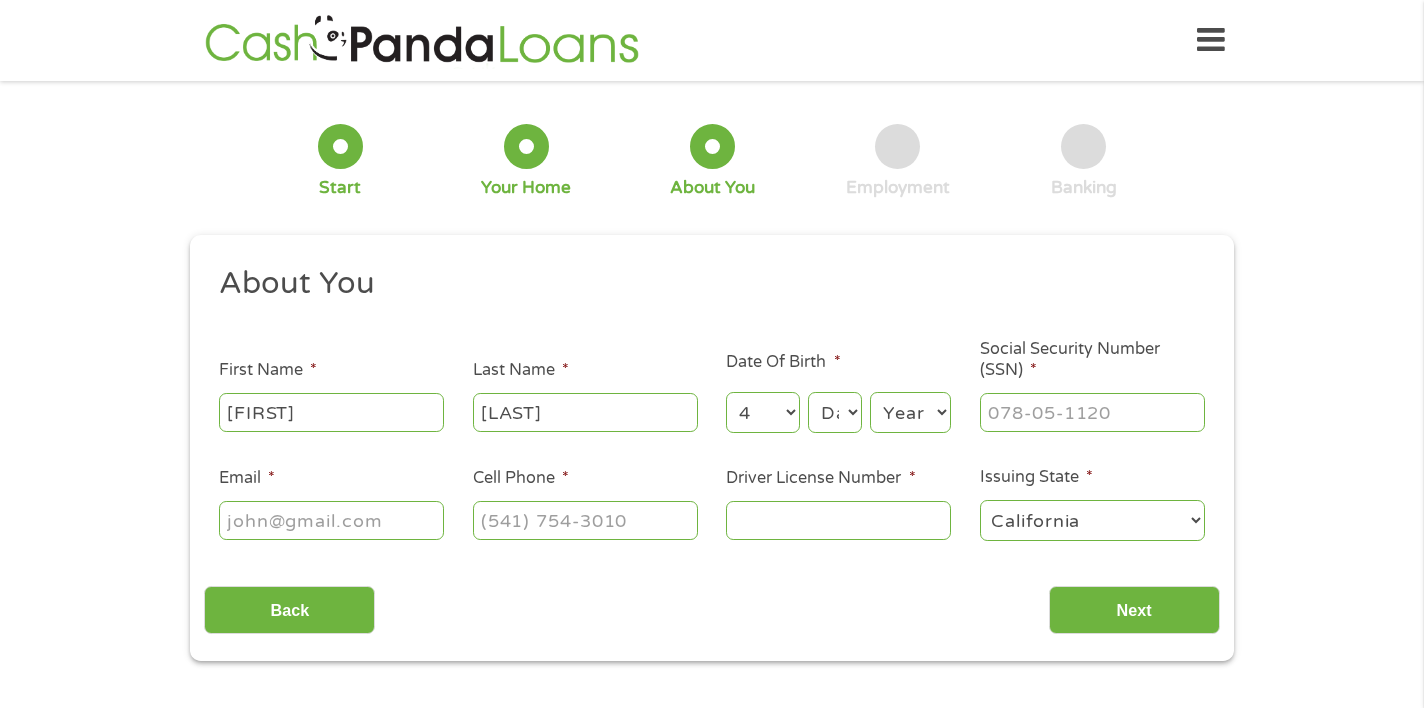 click on "Day 1 2 3 4 5 6 7 8 9 10 11 12 13 14 15 16 17 18 19 20 21 22 23 24 25 26 27 28 29 30 31" at bounding box center (835, 412) 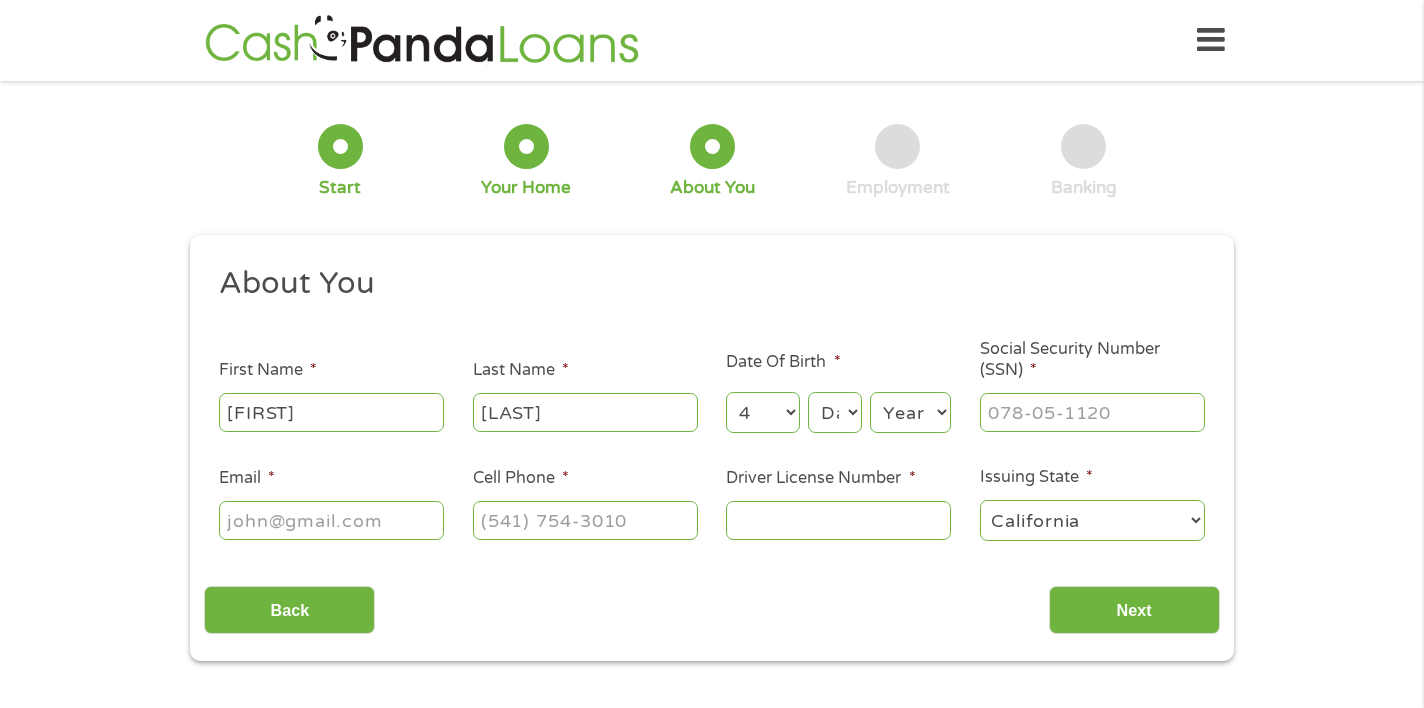 select on "2" 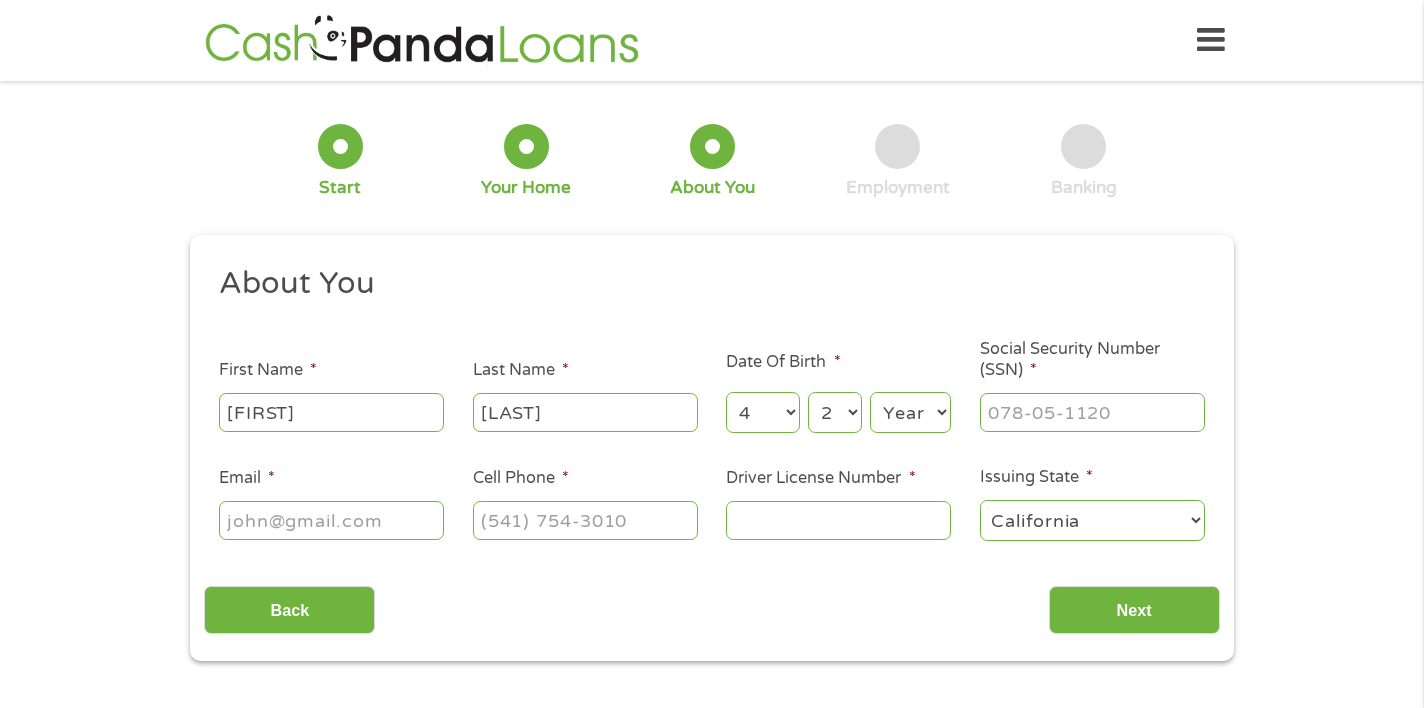 click on "Year 2007 2006 2005 2004 2003 2002 2001 2000 1999 1998 1997 1996 1995 1994 1993 1992 1991 1990 1989 1988 1987 1986 1985 1984 1983 1982 1981 1980 1979 1978 1977 1976 1975 1974 1973 1972 1971 1970 1969 1968 1967 1966 1965 1964 1963 1962 1961 1960 1959 1958 1957 1956 1955 1954 1953 1952 1951 1950 1949 1948 1947 1946 1945 1944 1943 1942 1941 1940 1939 1938 1937 1936 1935 1934 1933 1932 1931 1930 1929 1928 1927 1926 1925 1924 1923 1922 1921 1920" at bounding box center [910, 412] 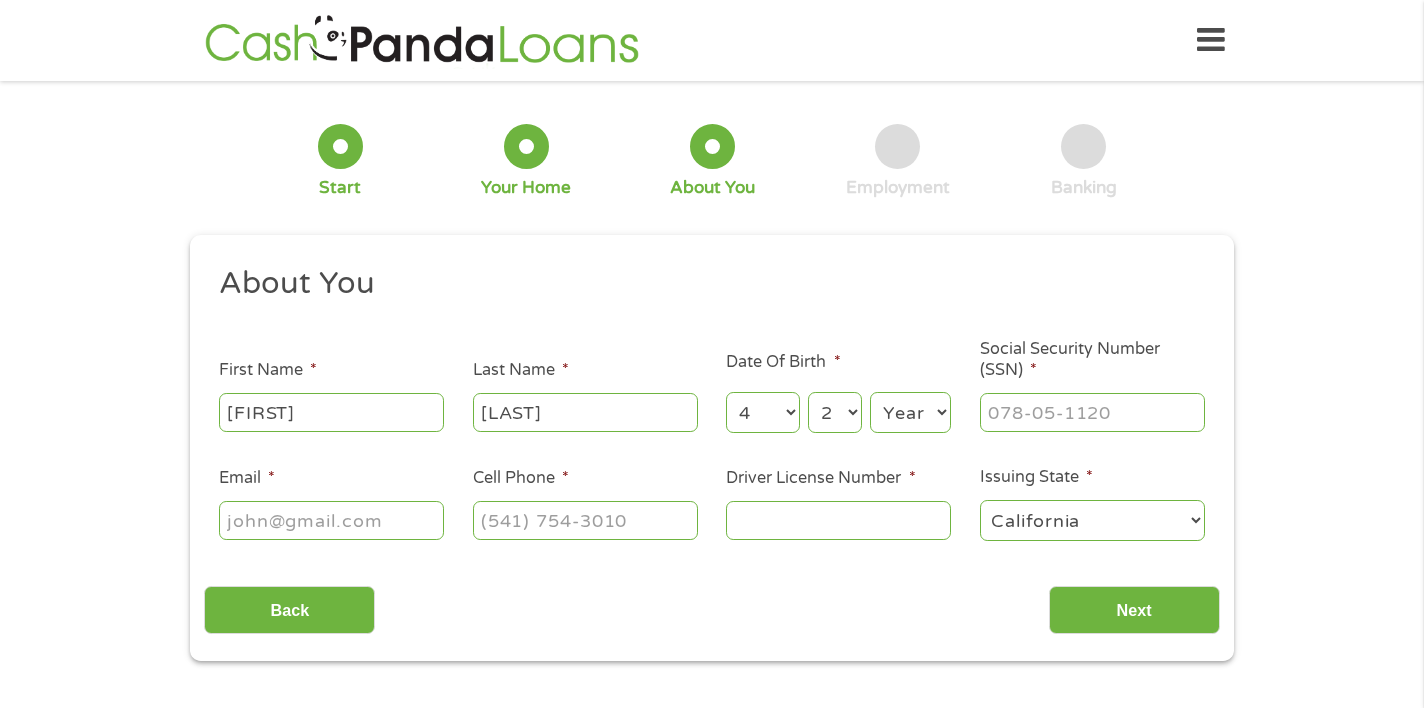 select on "2005" 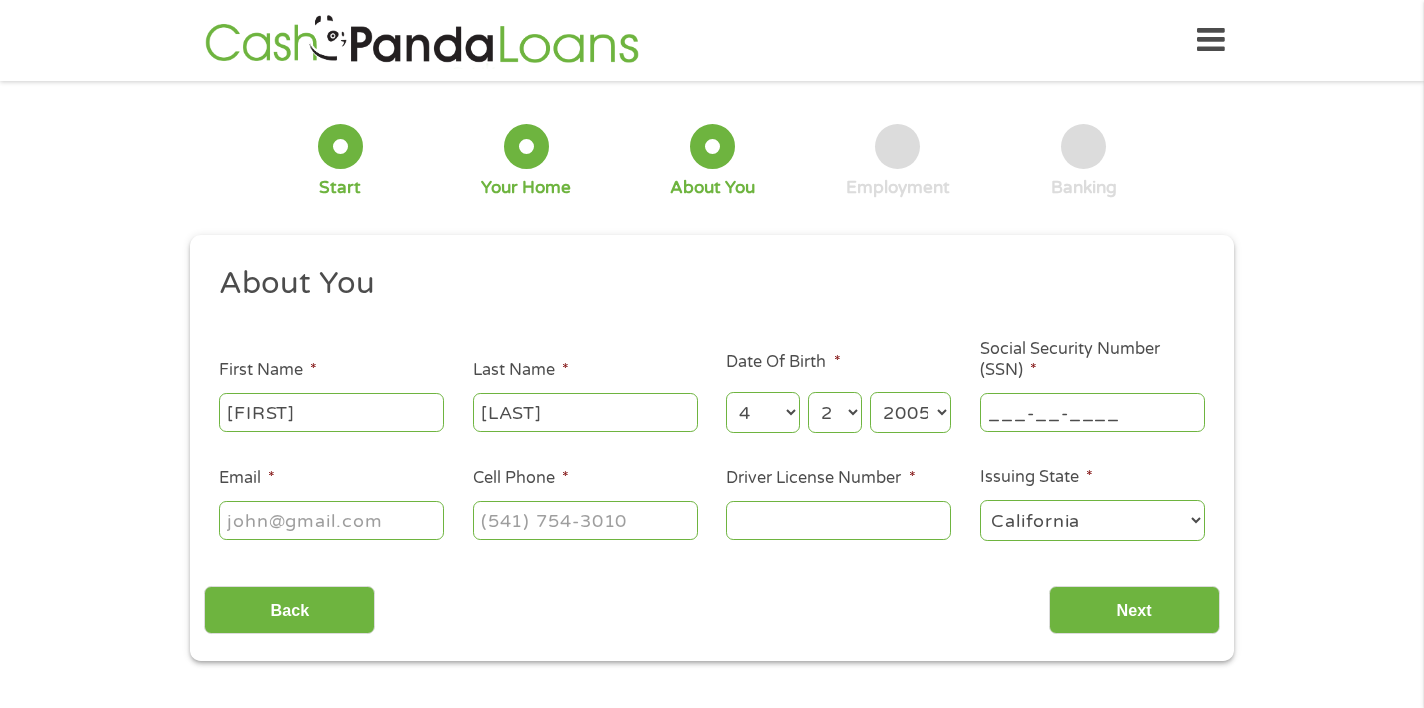 click on "___-__-____" at bounding box center (1092, 412) 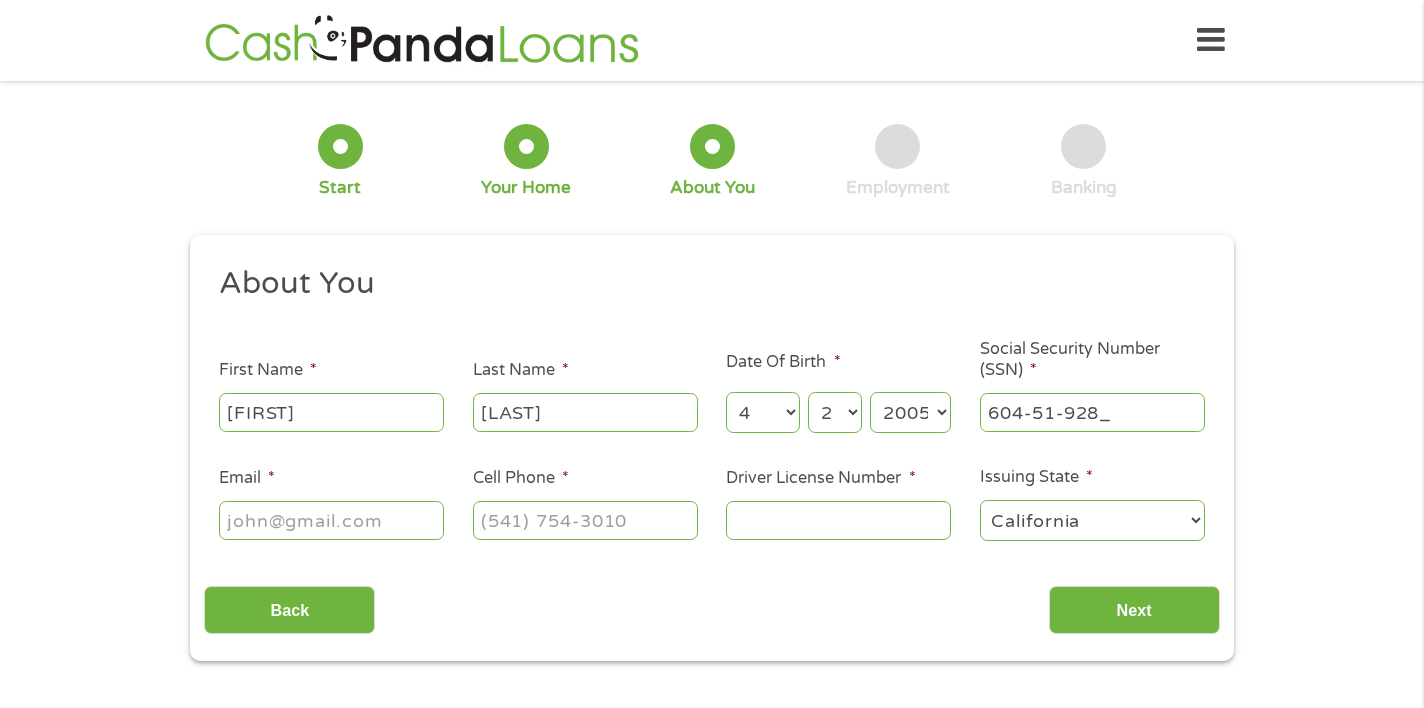 type on "604-51-9289" 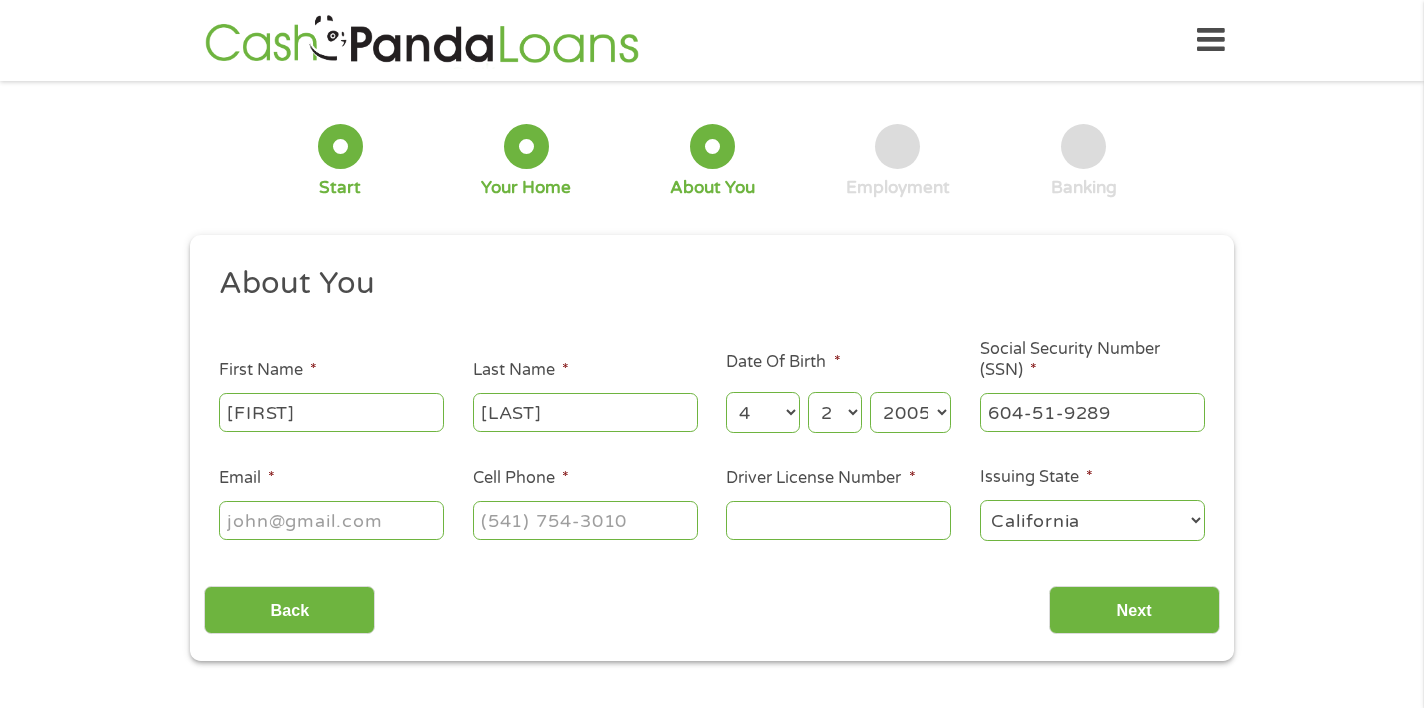click on "Email *" at bounding box center (331, 520) 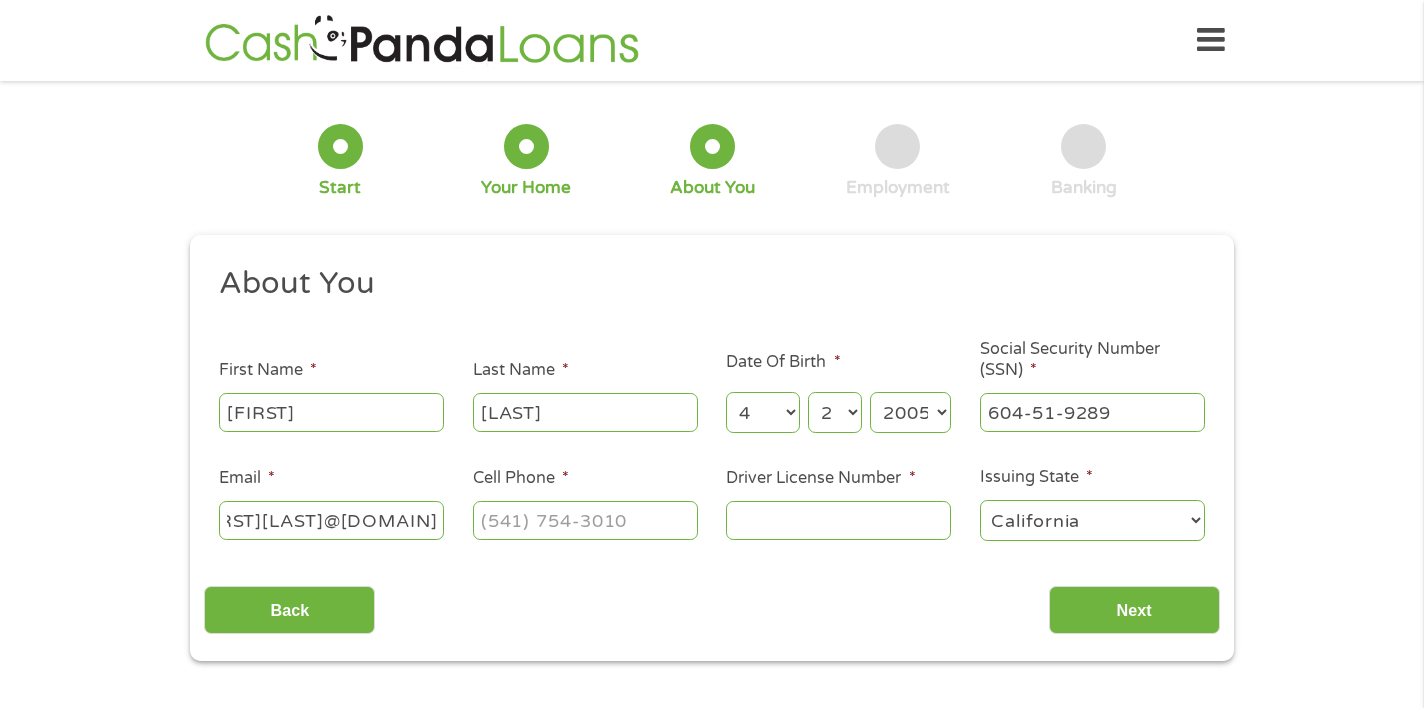 scroll, scrollTop: 0, scrollLeft: 56, axis: horizontal 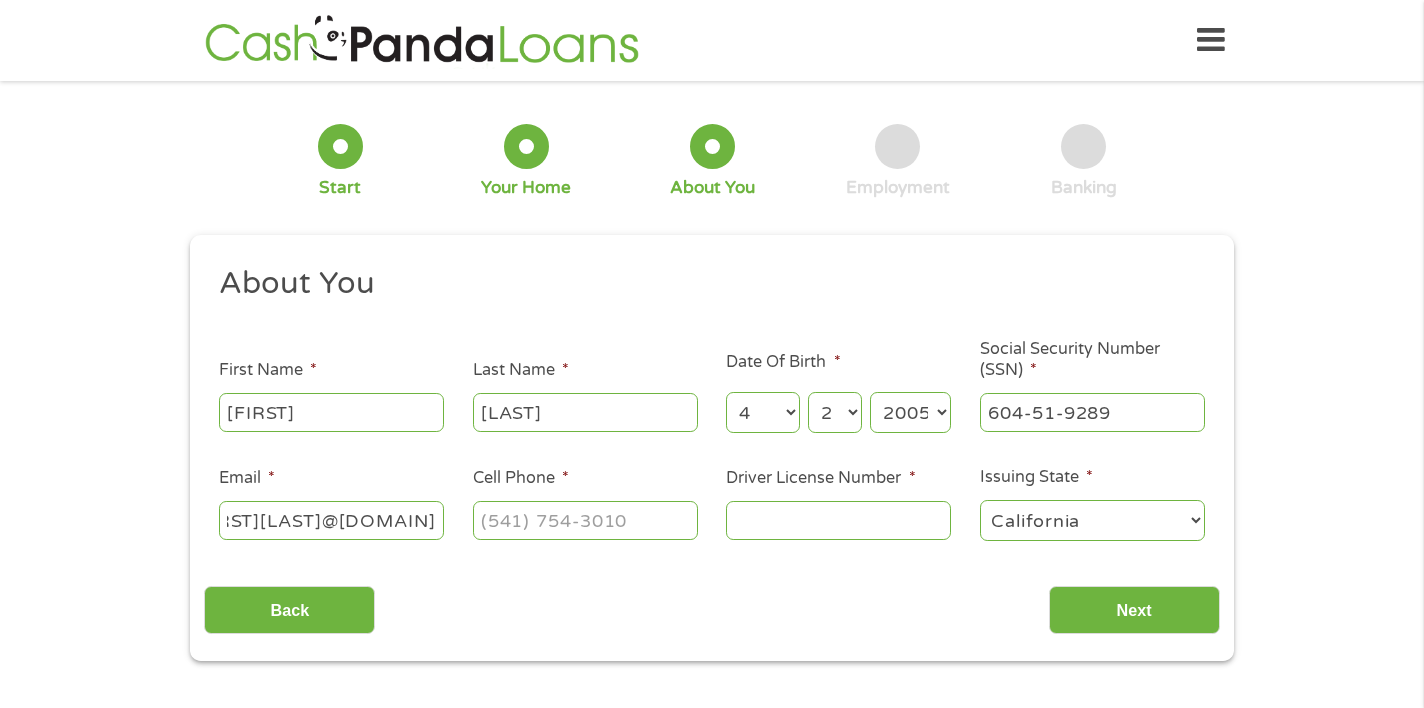 type on "[FIRST][LAST]@[DOMAIN]" 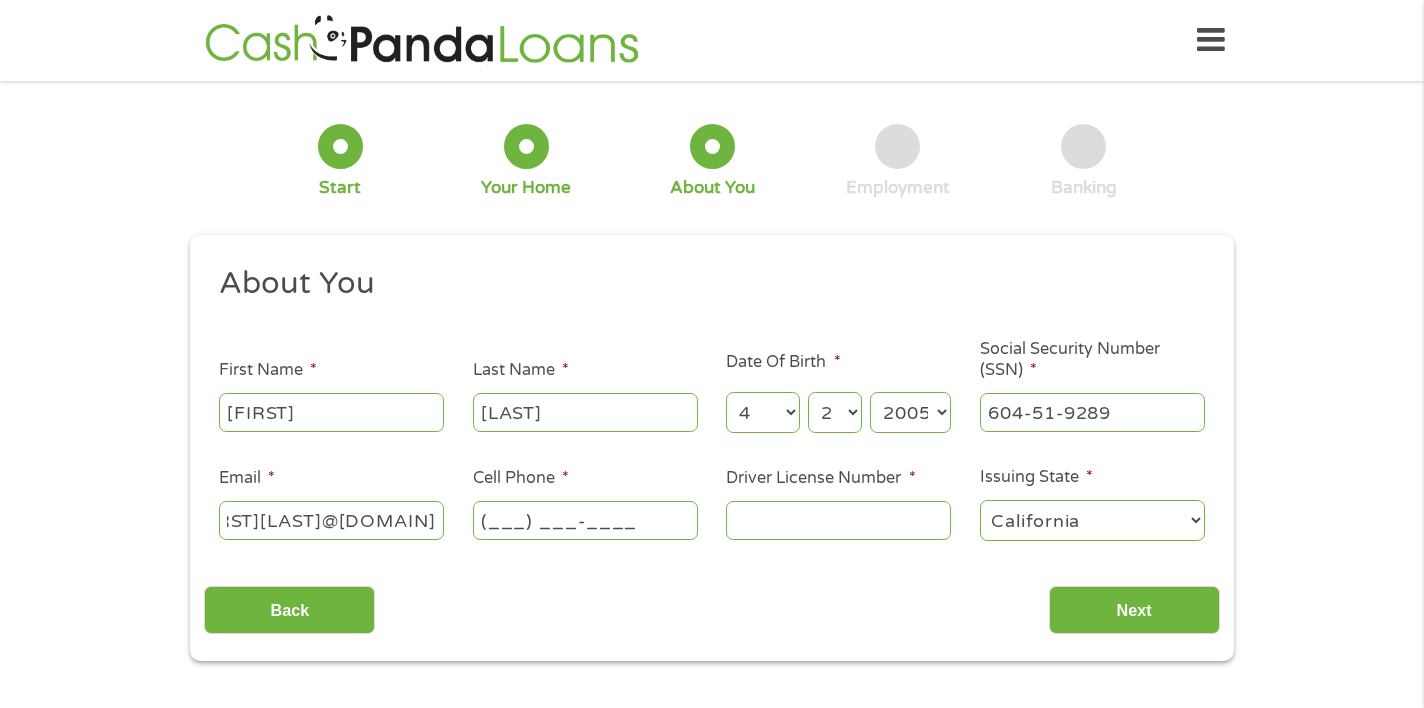 scroll, scrollTop: 0, scrollLeft: 0, axis: both 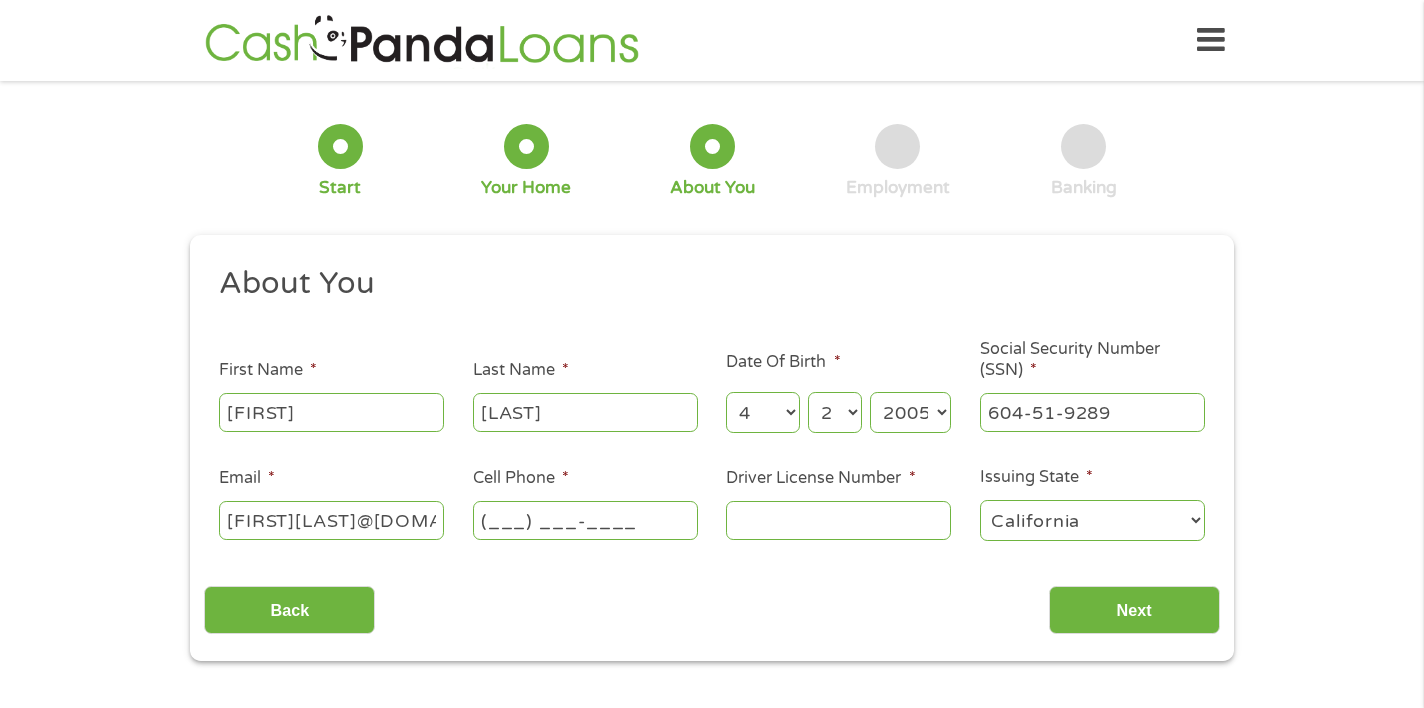 click on "(___) ___-____" at bounding box center (585, 520) 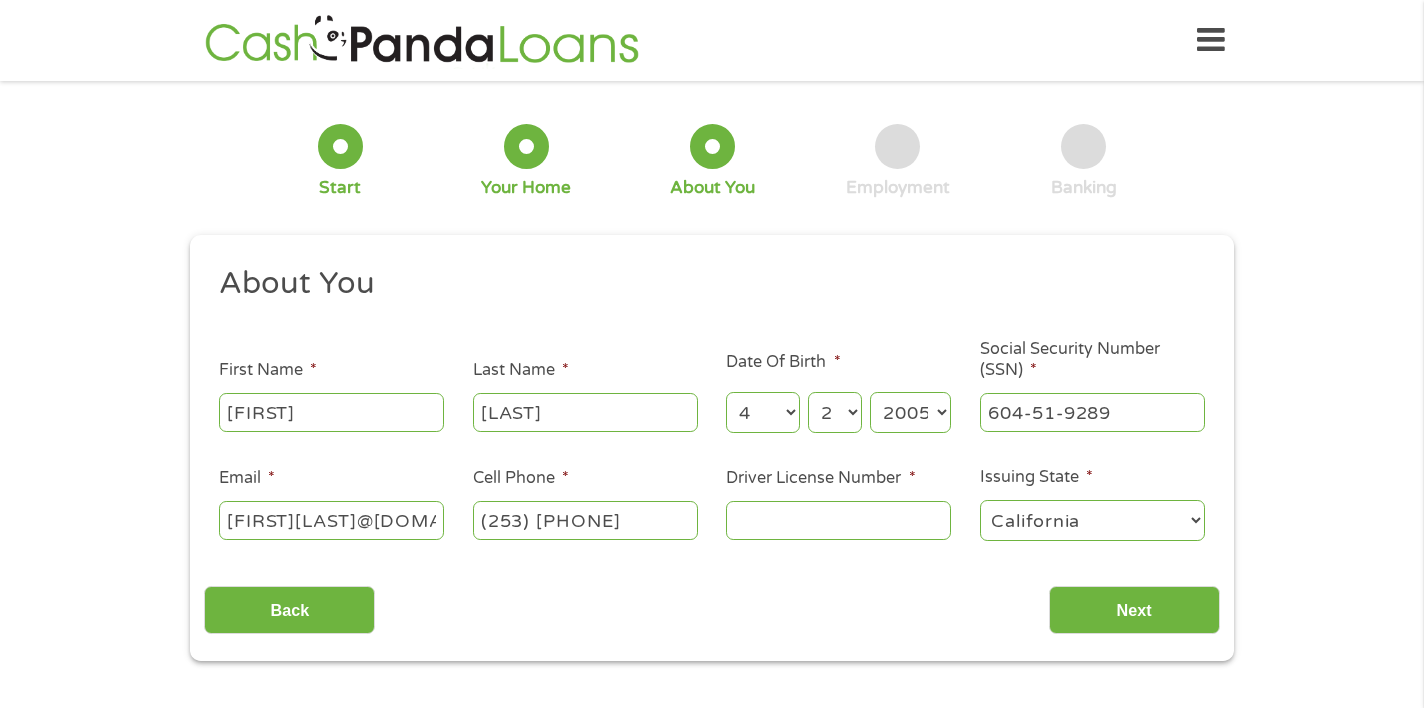 type on "(253) [PHONE]" 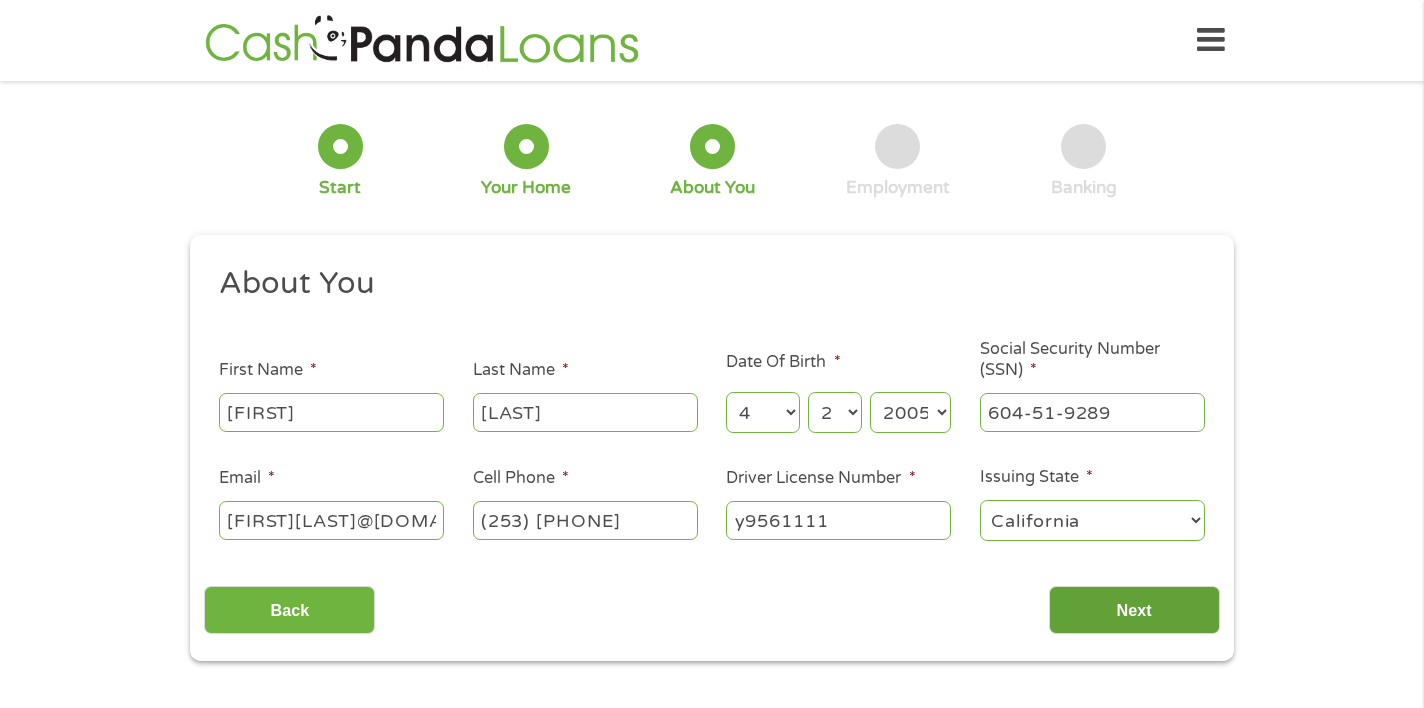 type on "y9561111" 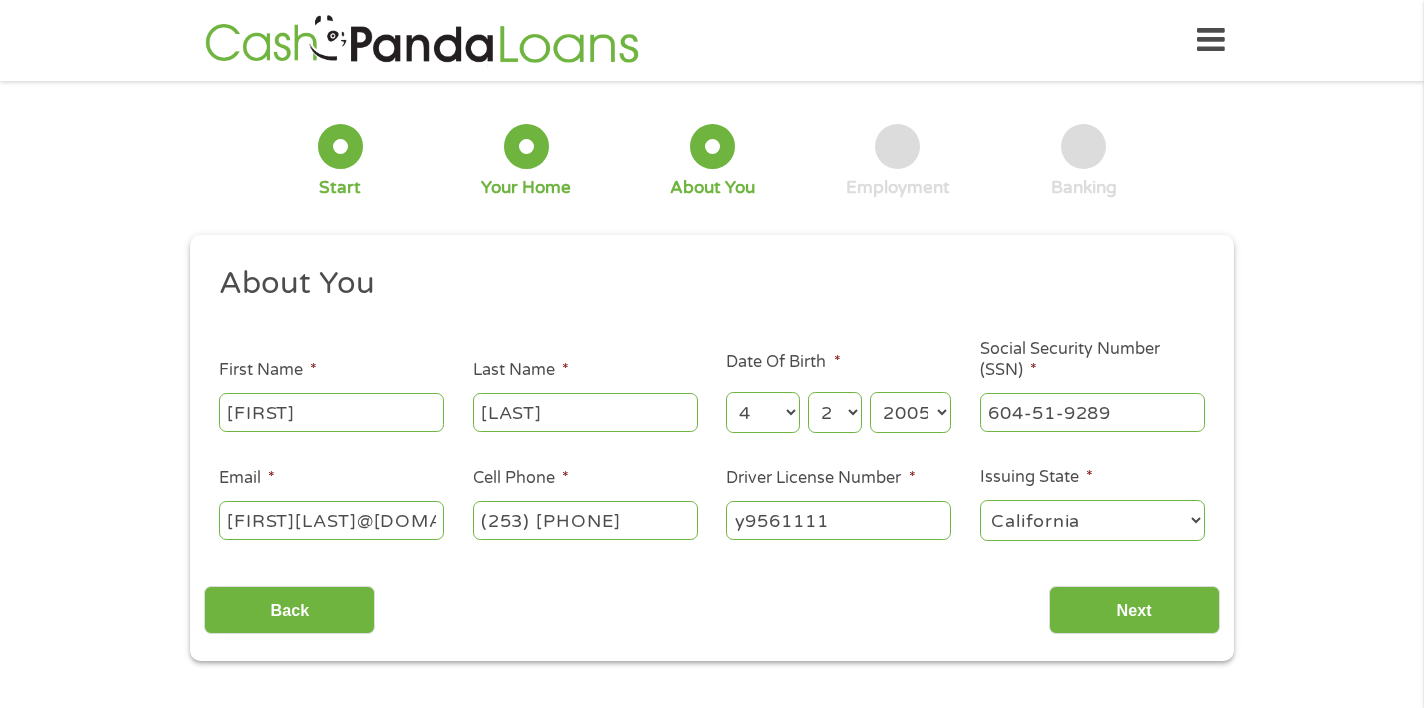 scroll, scrollTop: 8, scrollLeft: 8, axis: both 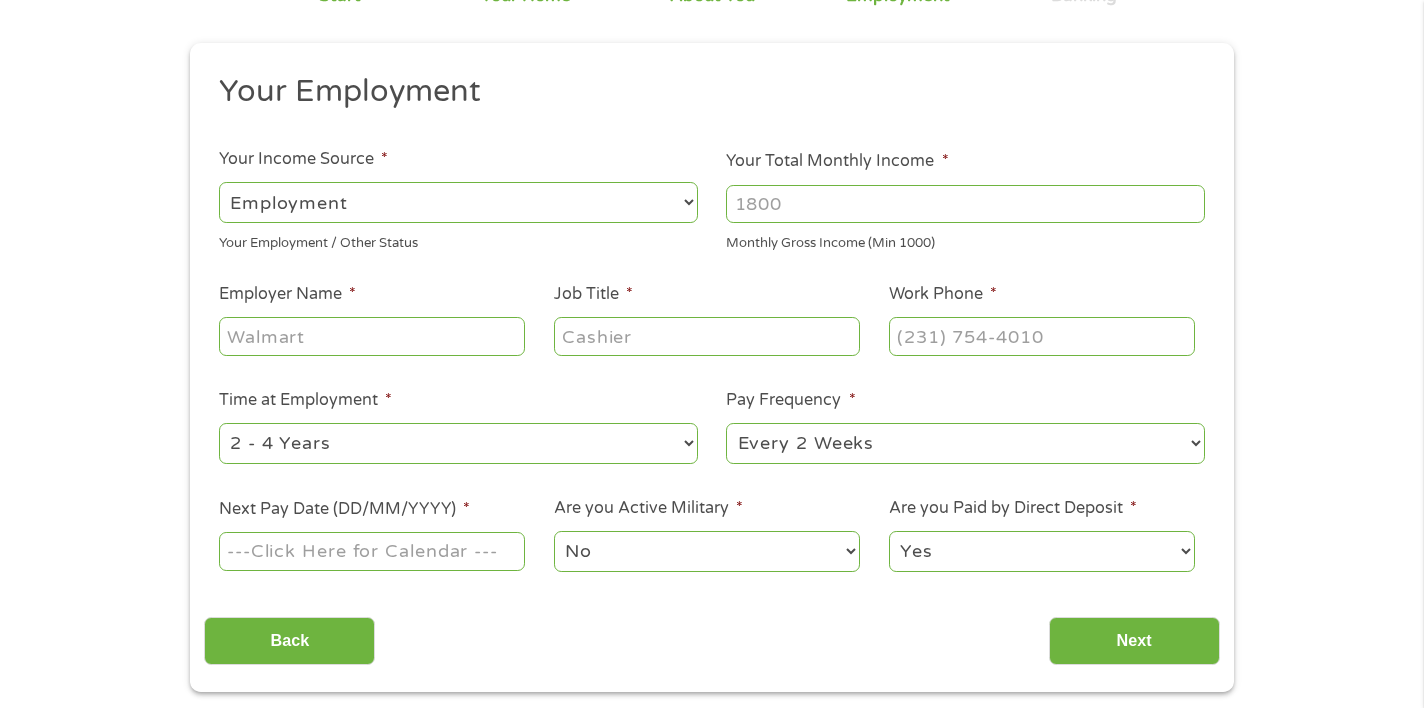 click on "--- Choose one --- Employment Self Employed Benefits" at bounding box center [458, 202] 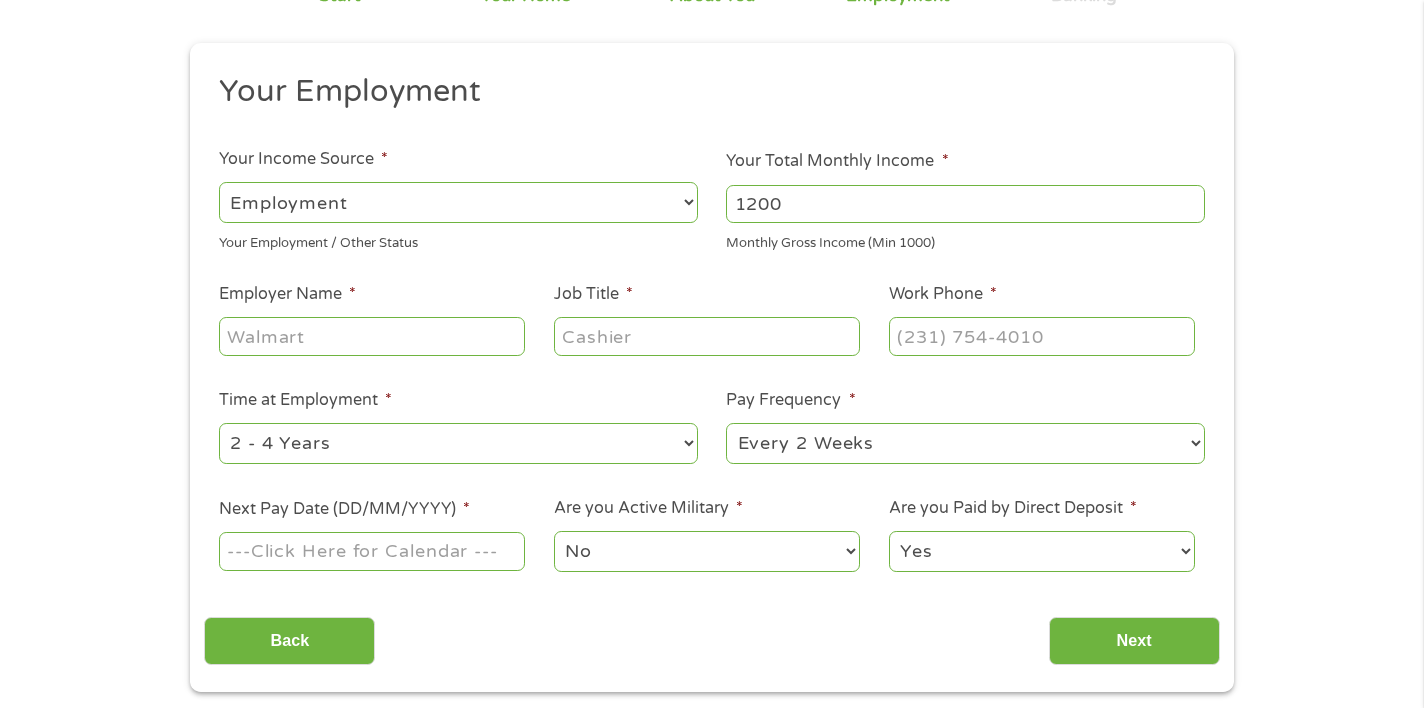 type on "1200" 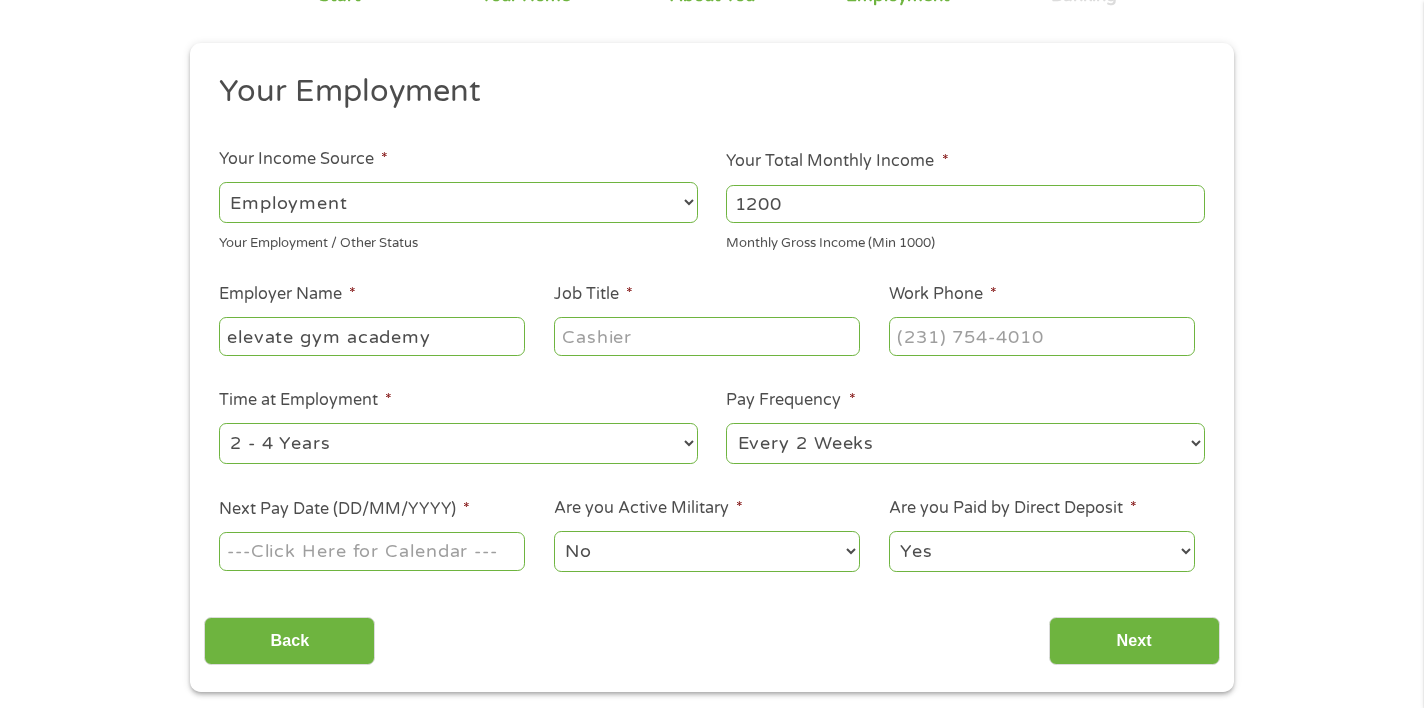 type on "elevate gym academy" 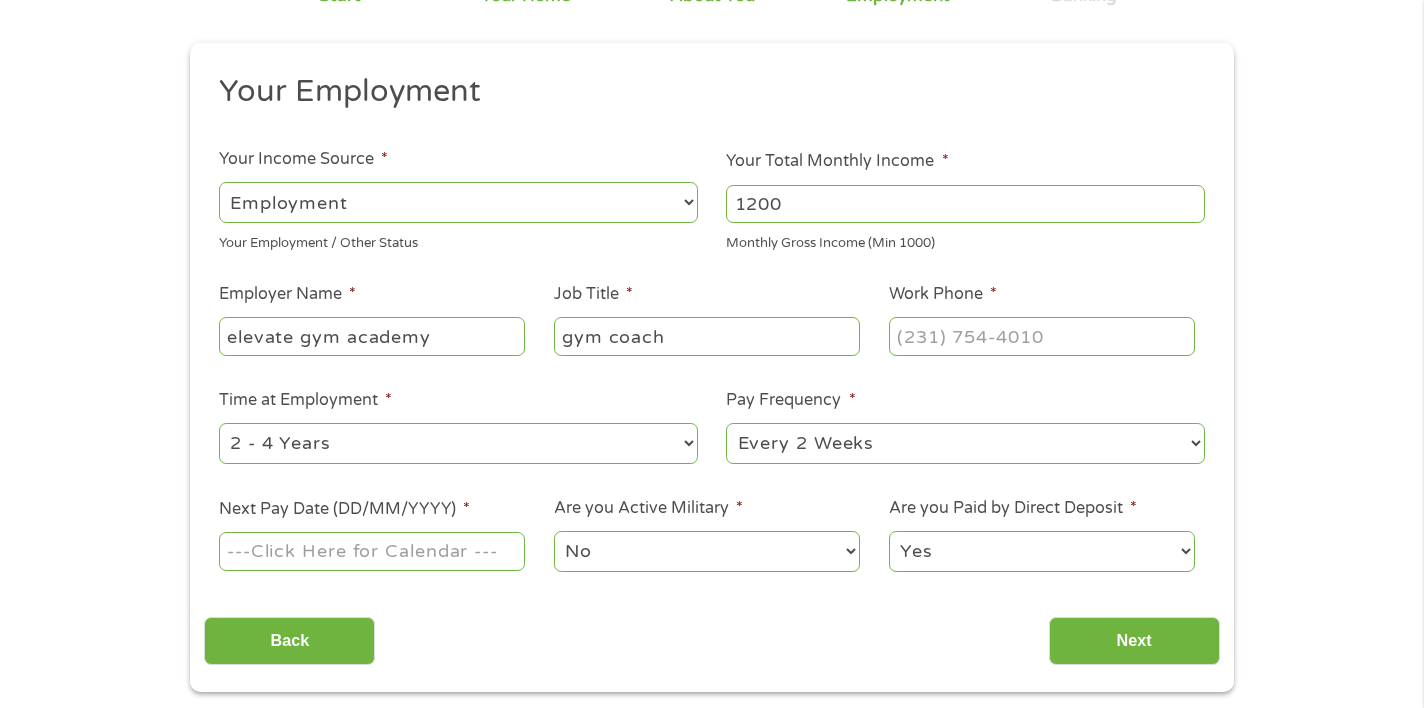 type on "gym coach" 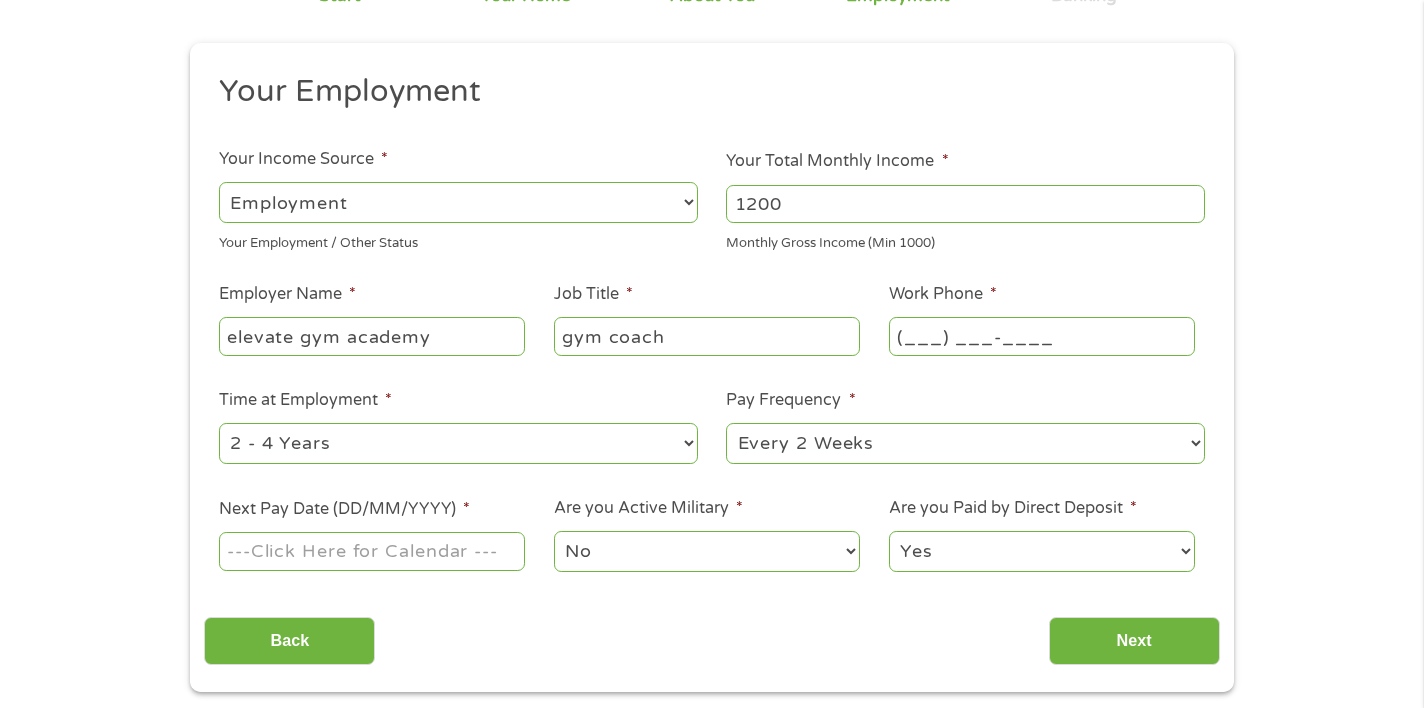 click on "(___) ___-____" at bounding box center [1042, 336] 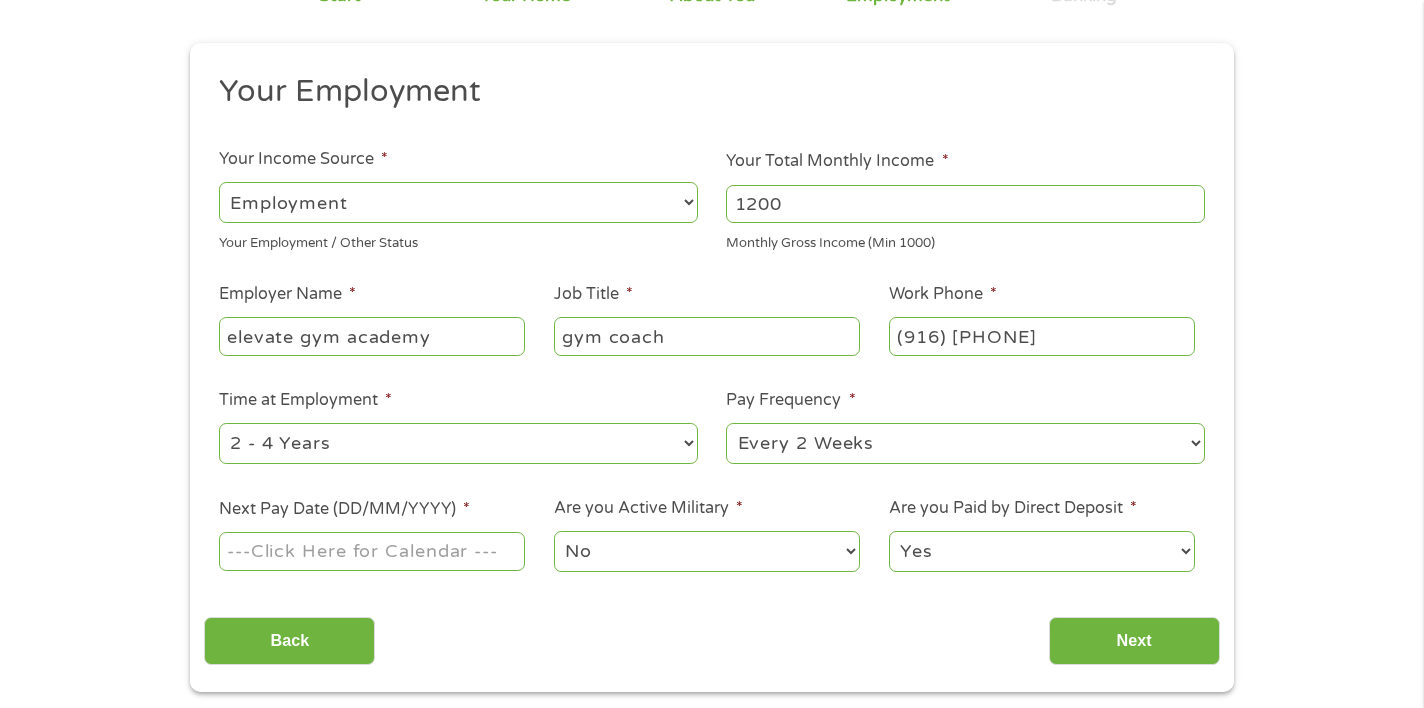type on "(916) [PHONE]" 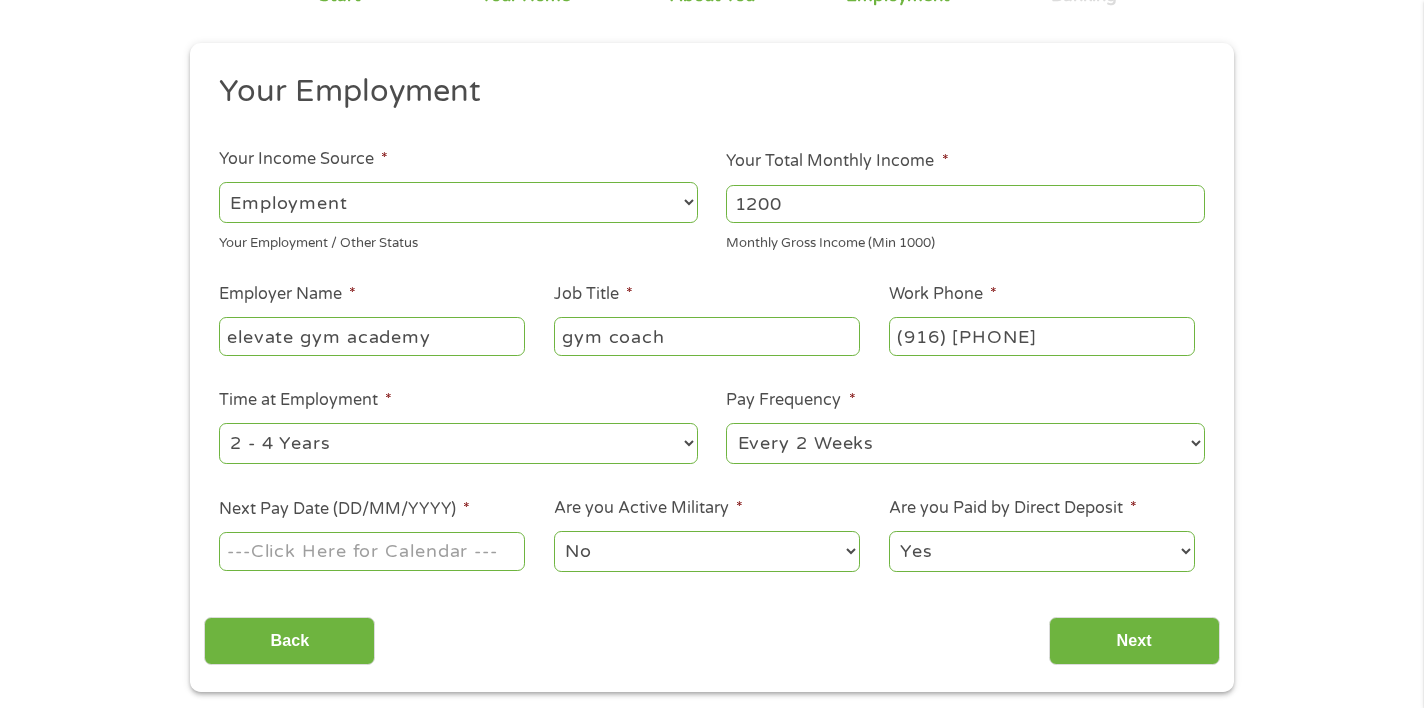 click on "Next Pay Date (DD/MM/YYYY) *" at bounding box center (372, 551) 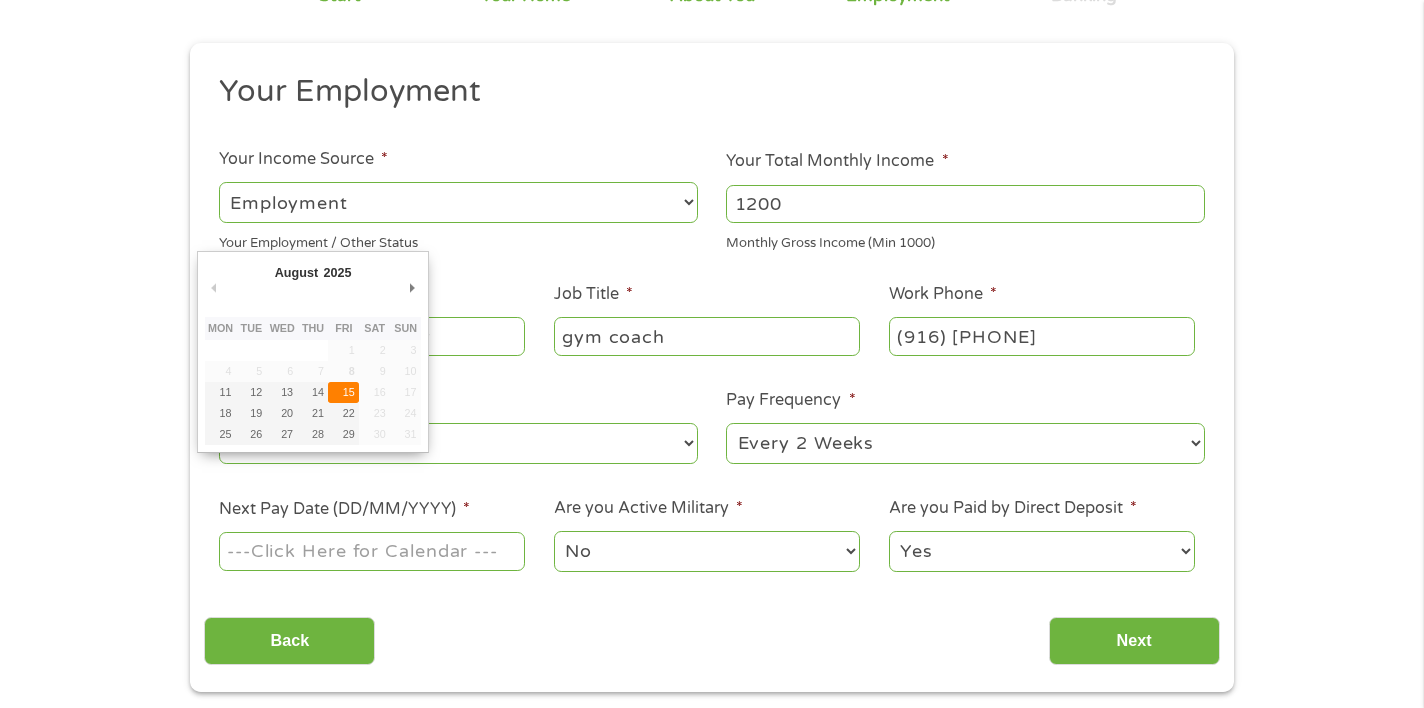 type on "15/08/2025" 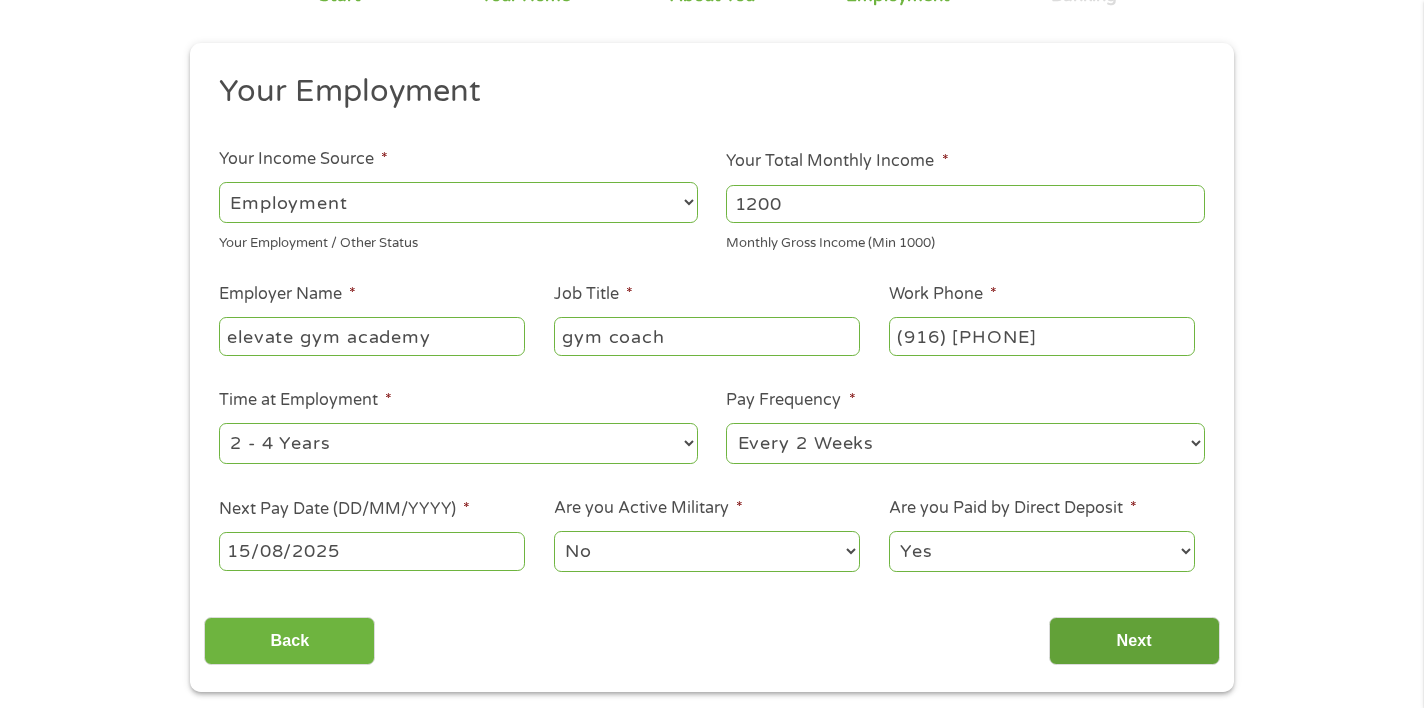click on "Next" at bounding box center [1134, 641] 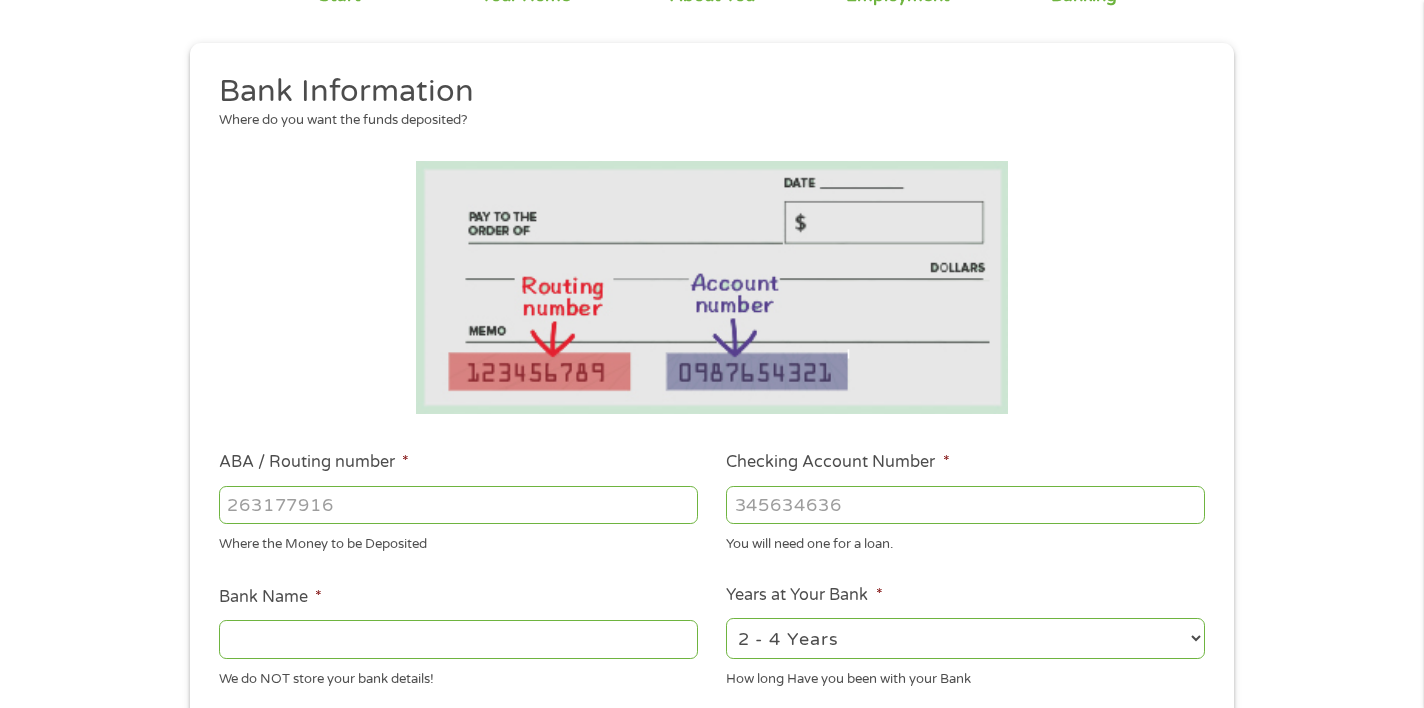 scroll, scrollTop: 8, scrollLeft: 8, axis: both 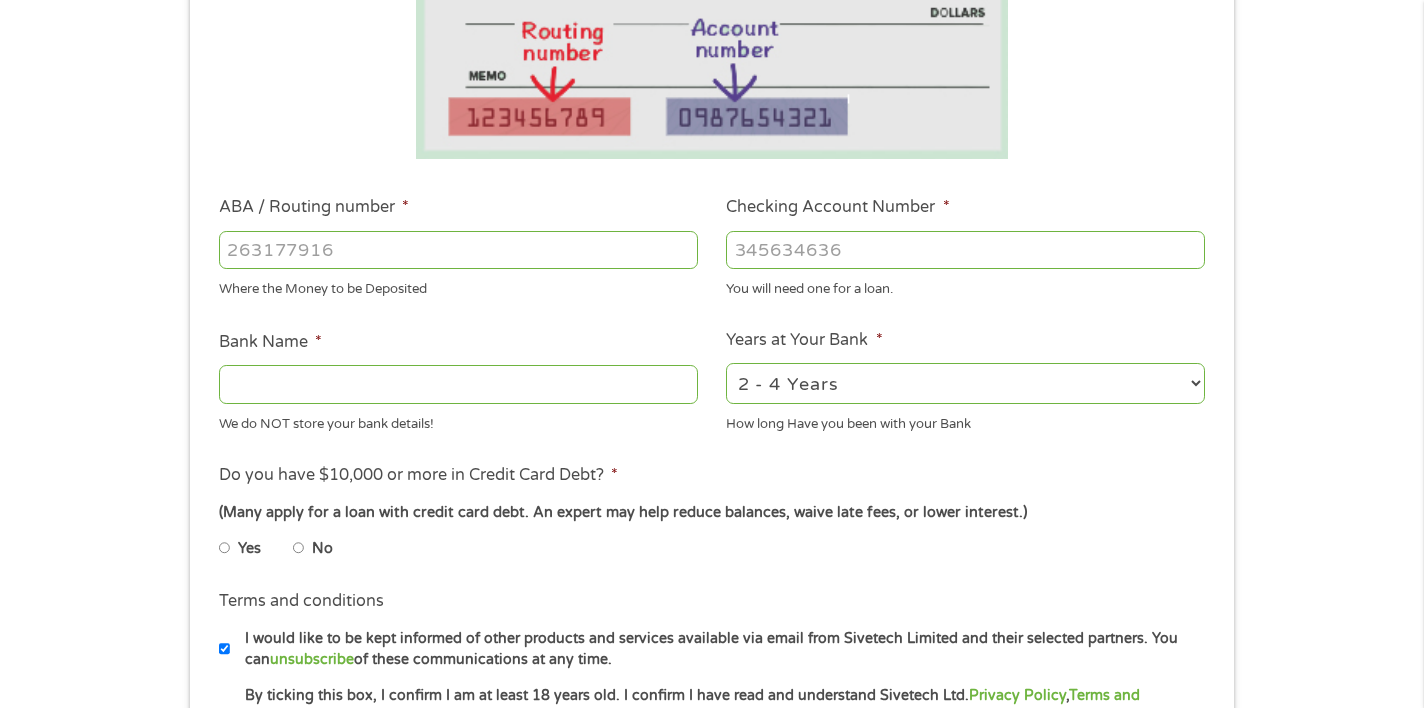 click on "ABA / Routing number *" at bounding box center [458, 250] 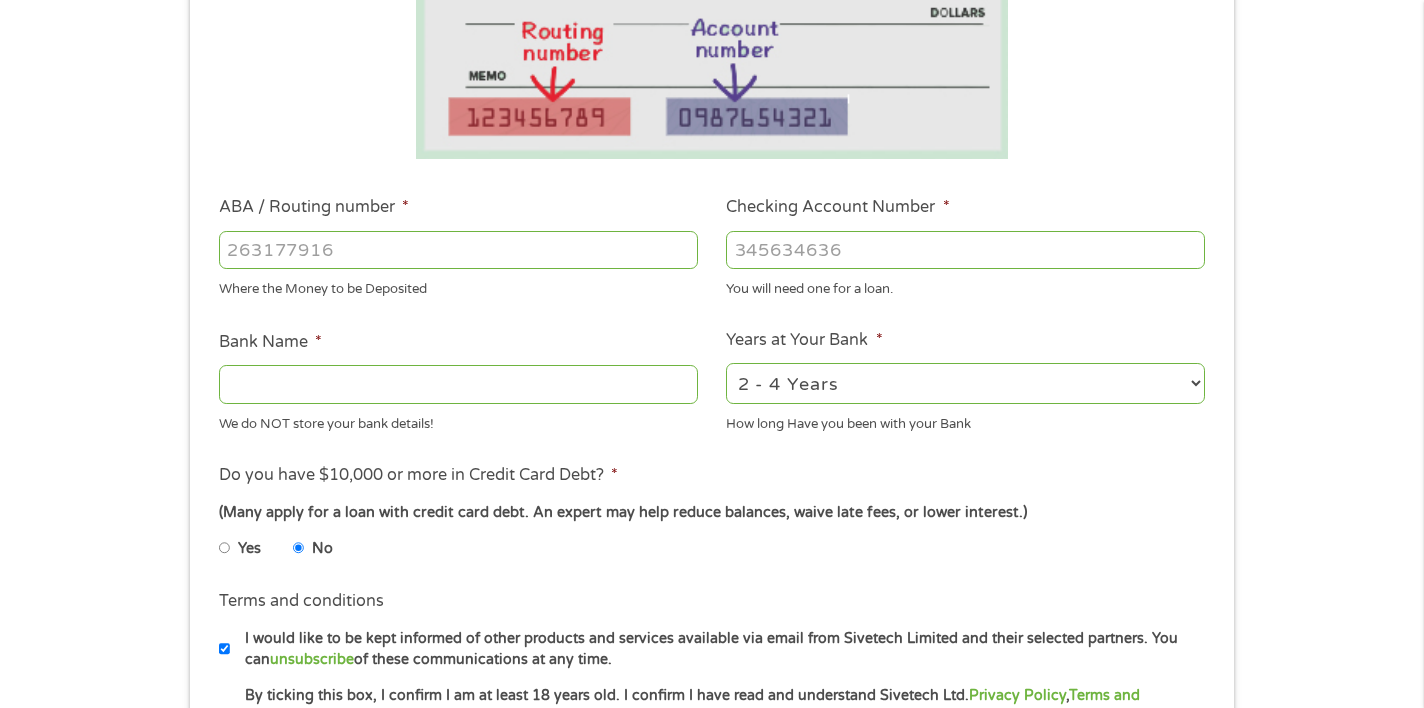 click on "ABA / Routing number *" at bounding box center (458, 250) 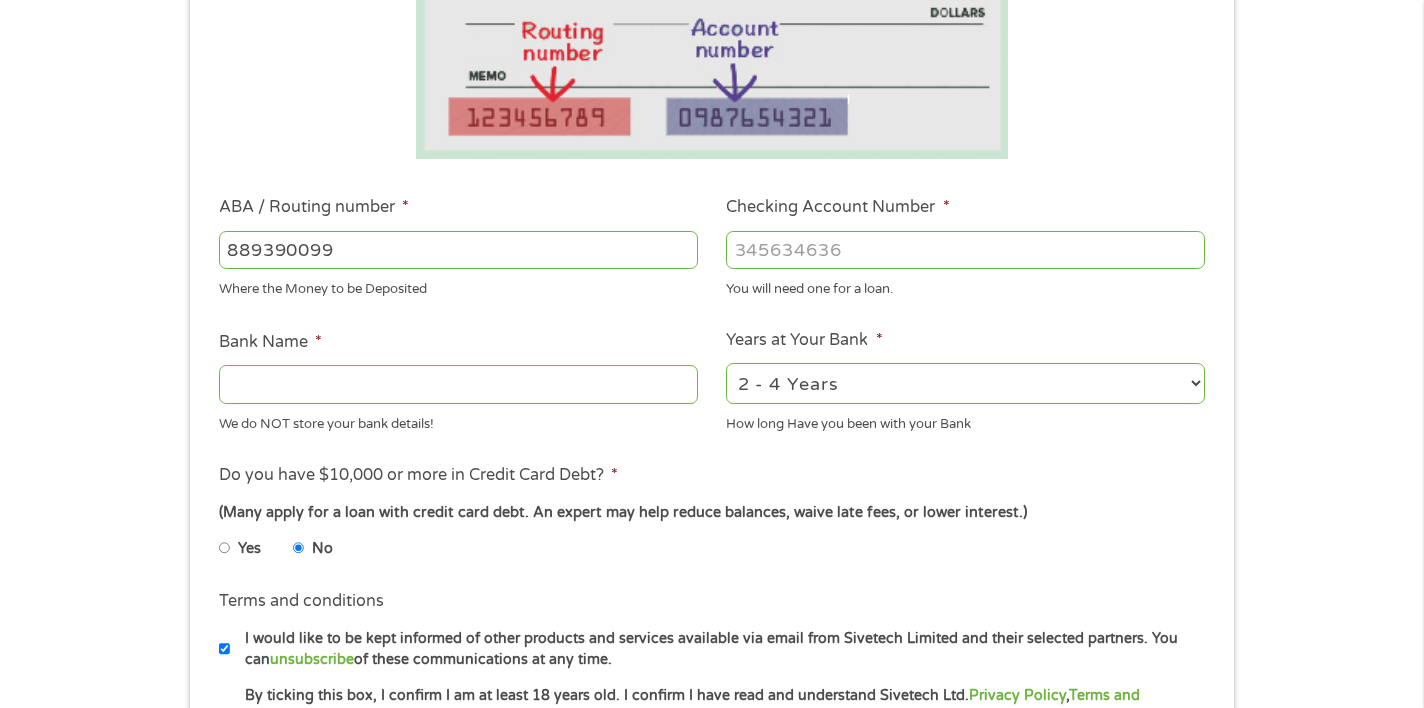 type on "889390099" 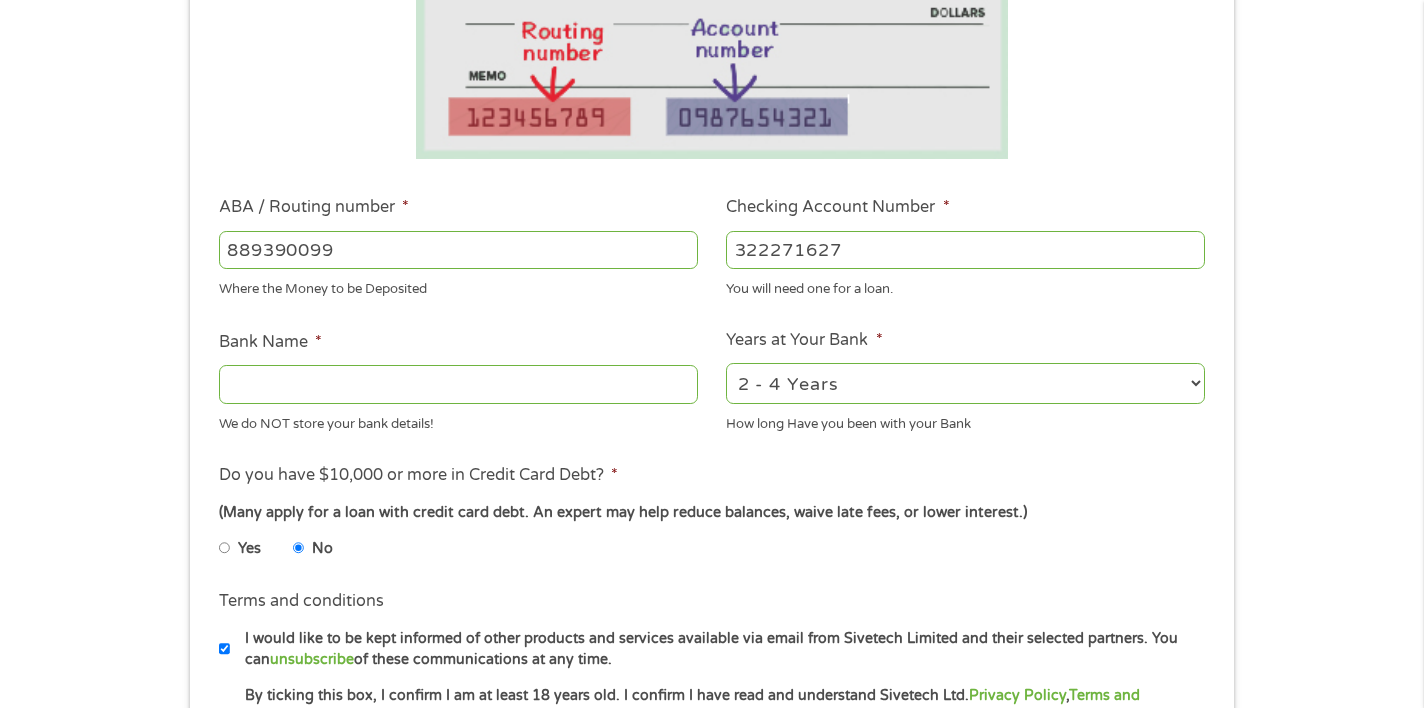 type on "322271627" 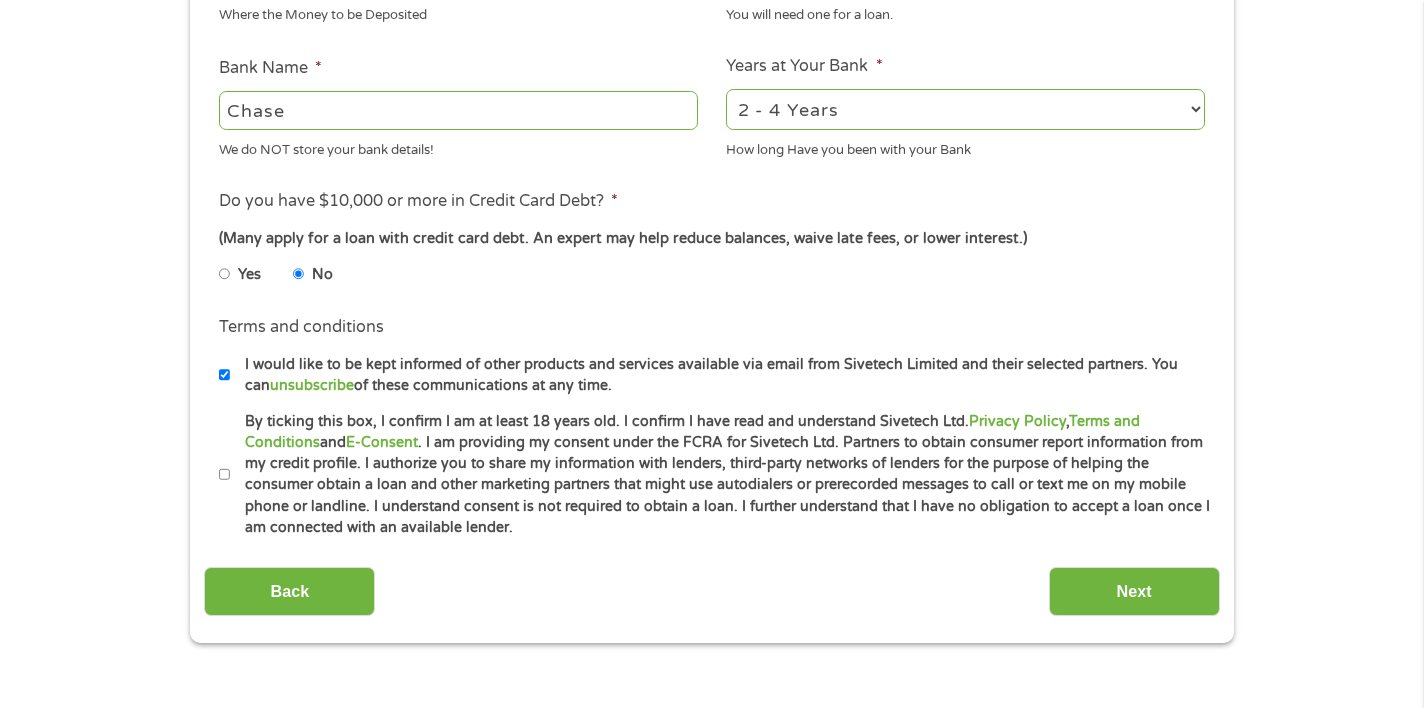 scroll, scrollTop: 769, scrollLeft: 0, axis: vertical 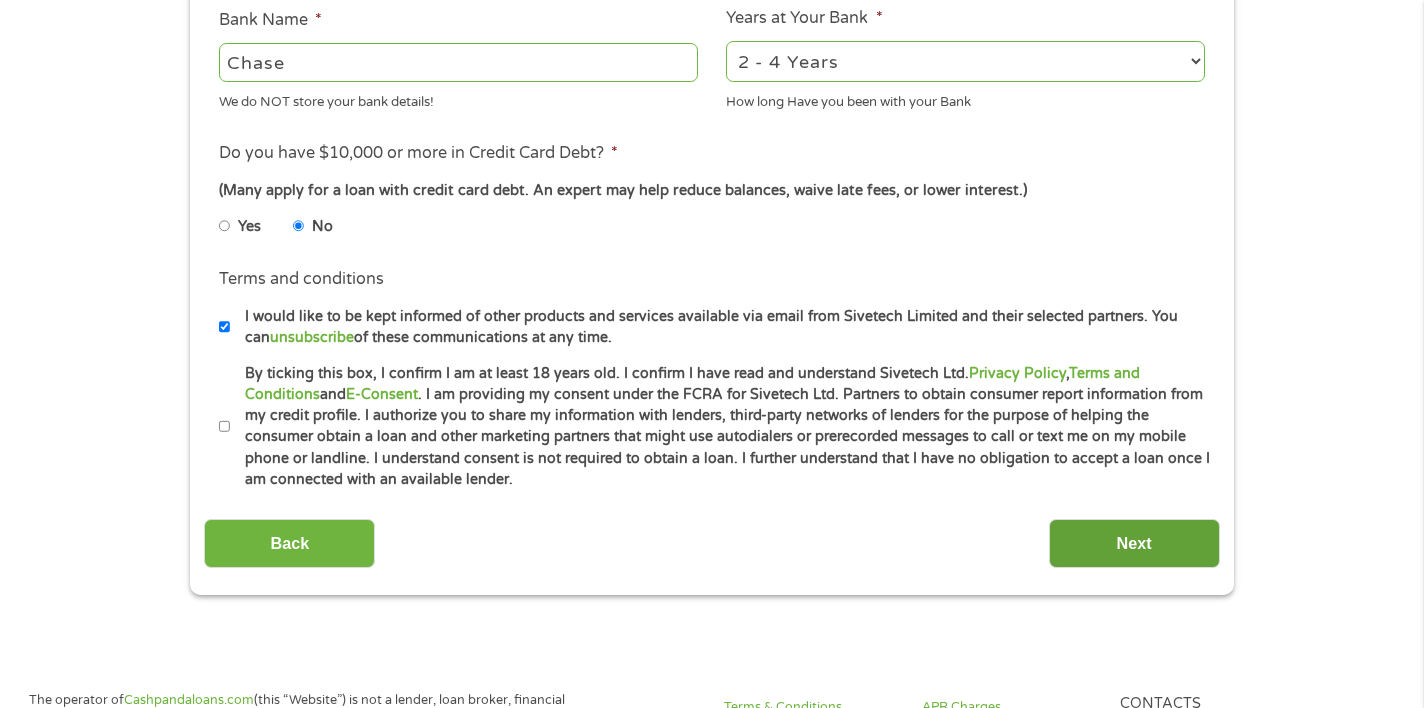 type on "Chase" 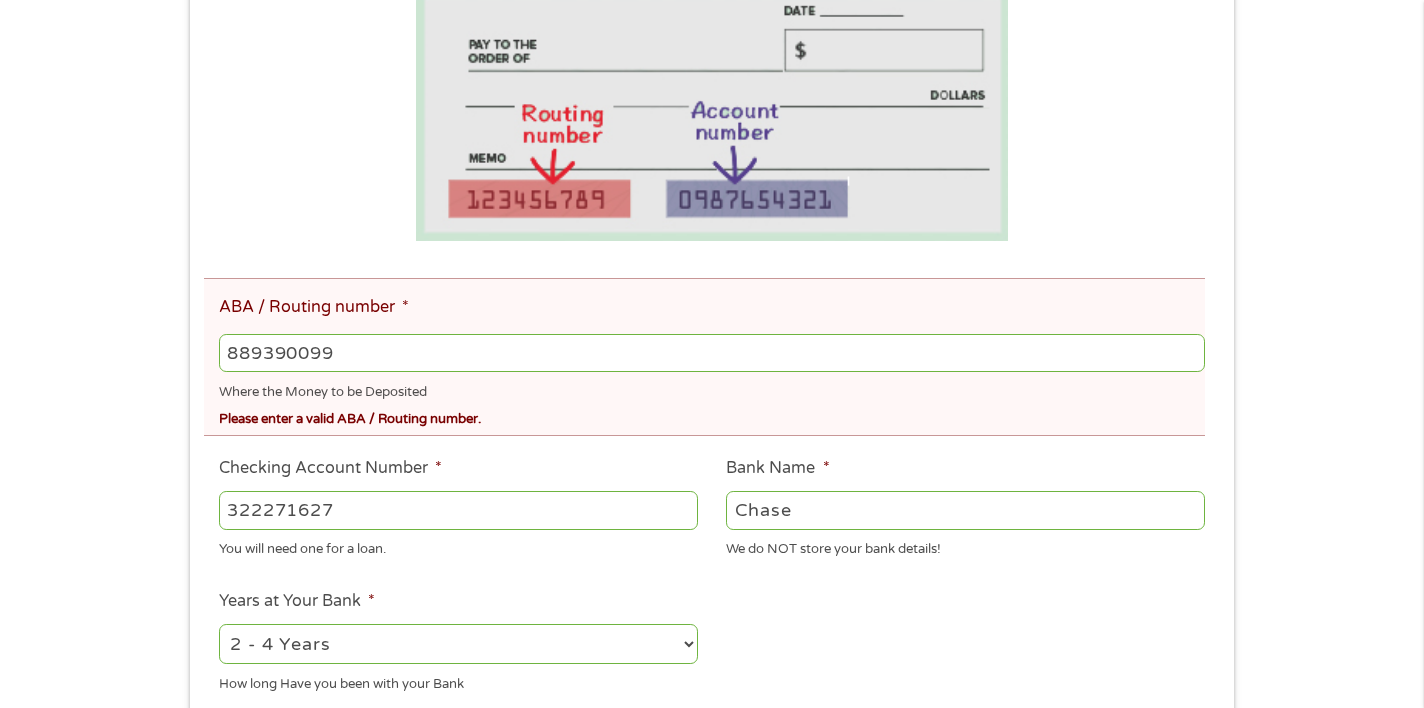 scroll, scrollTop: 8, scrollLeft: 8, axis: both 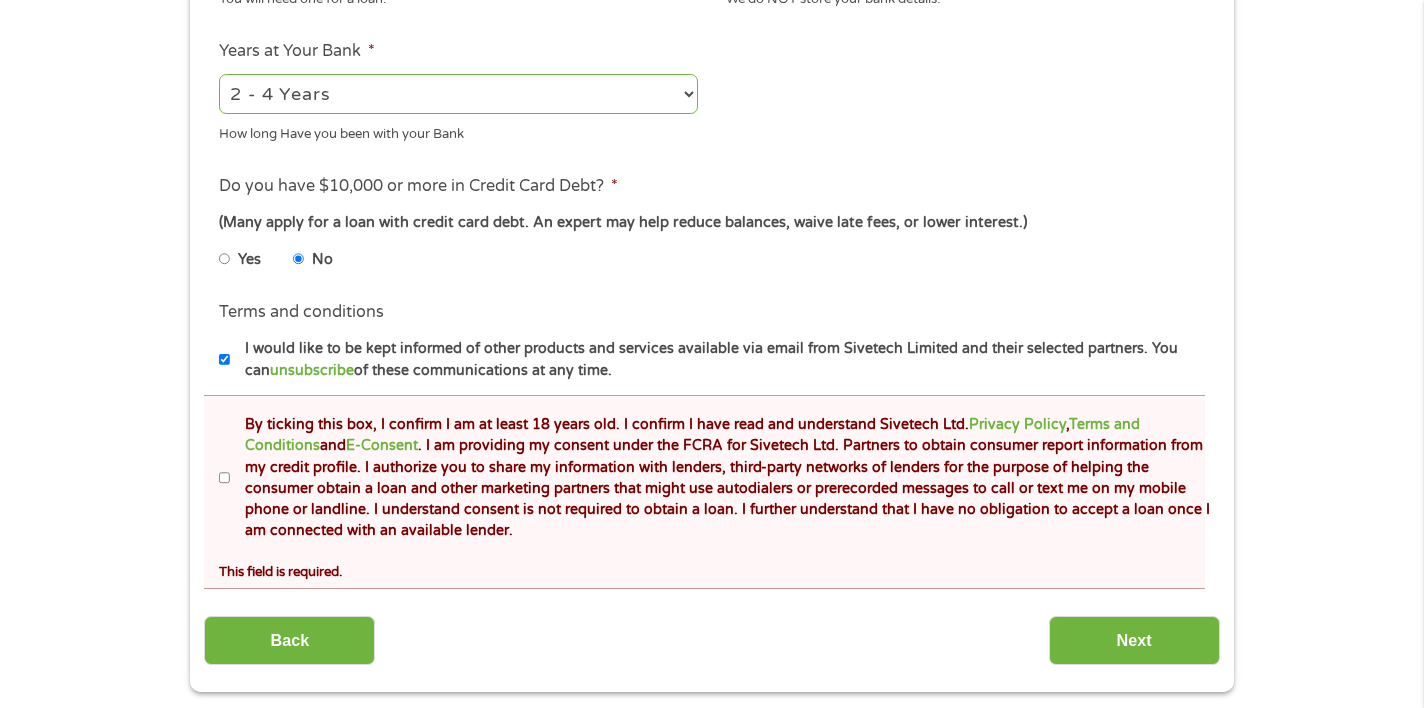 click on "By ticking this box, I confirm I am at least 18 years old. I confirm I have read and understand Sivetech Ltd.  Privacy Policy ,  Terms and Conditions  and  E-Consent . I am providing my consent under the FCRA for Sivetech Ltd. Partners to obtain consumer report information from my credit profile. I authorize you to share my information with lenders, third-party networks of lenders for the purpose of helping the consumer obtain a loan and other marketing partners that might use autodialers or prerecorded messages to call or text me on my mobile phone or landline. I understand consent is not required to obtain a loan. I further understand that I have no obligation to accept a loan once I am connected with an available lender." at bounding box center [225, 478] 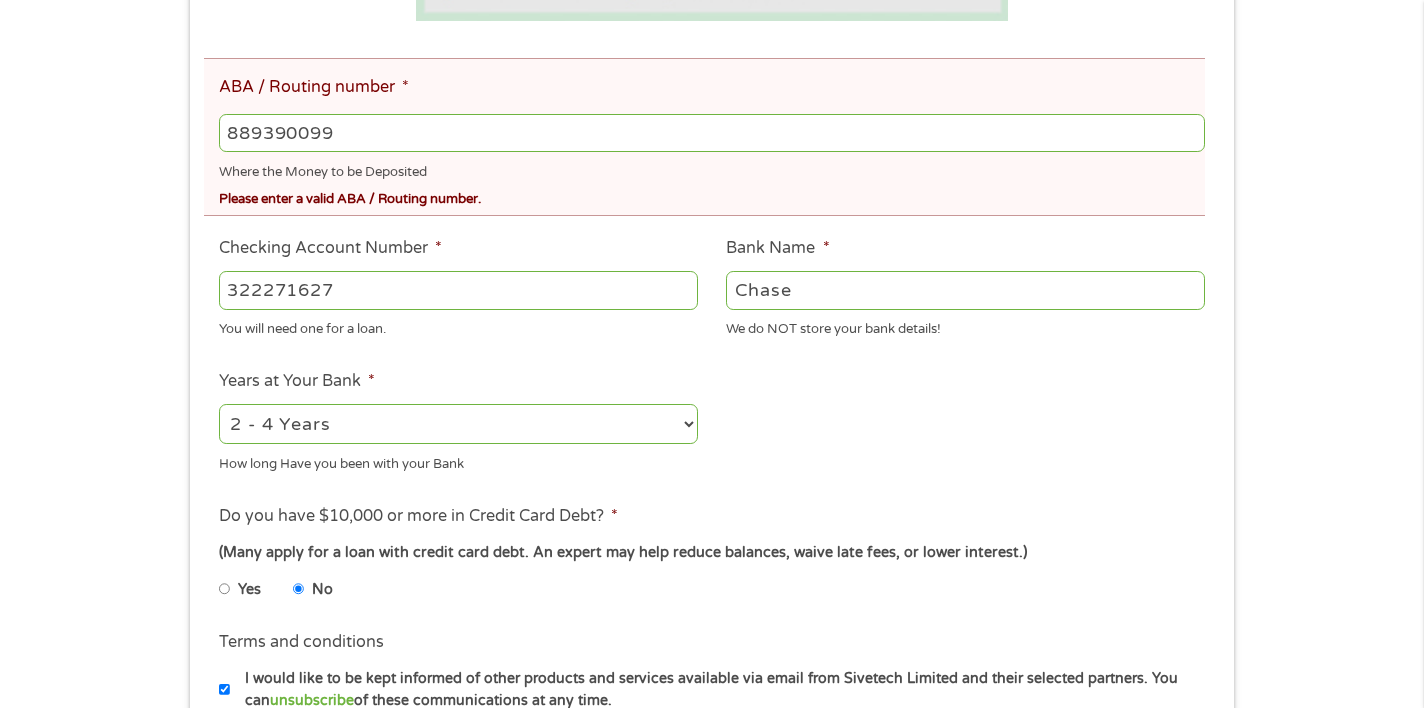 scroll, scrollTop: 642, scrollLeft: 0, axis: vertical 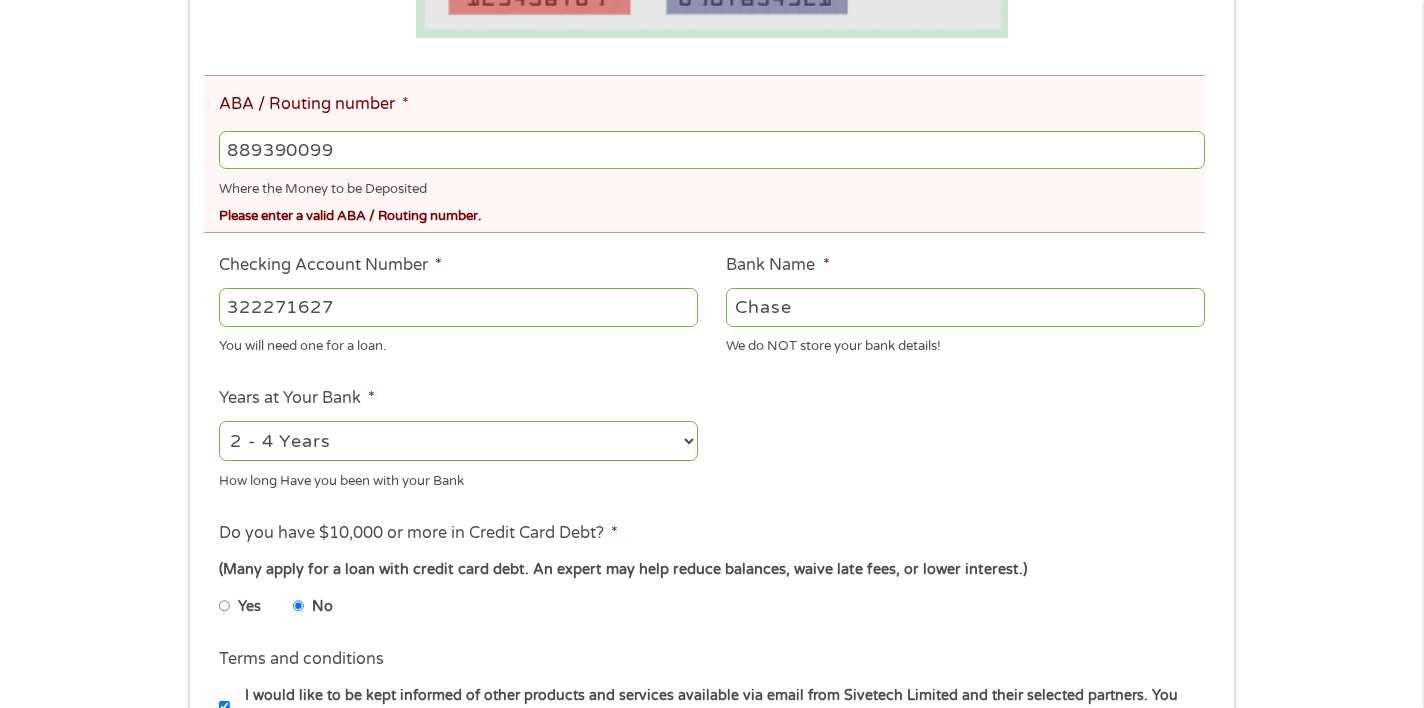 click on "889390099" at bounding box center [712, 150] 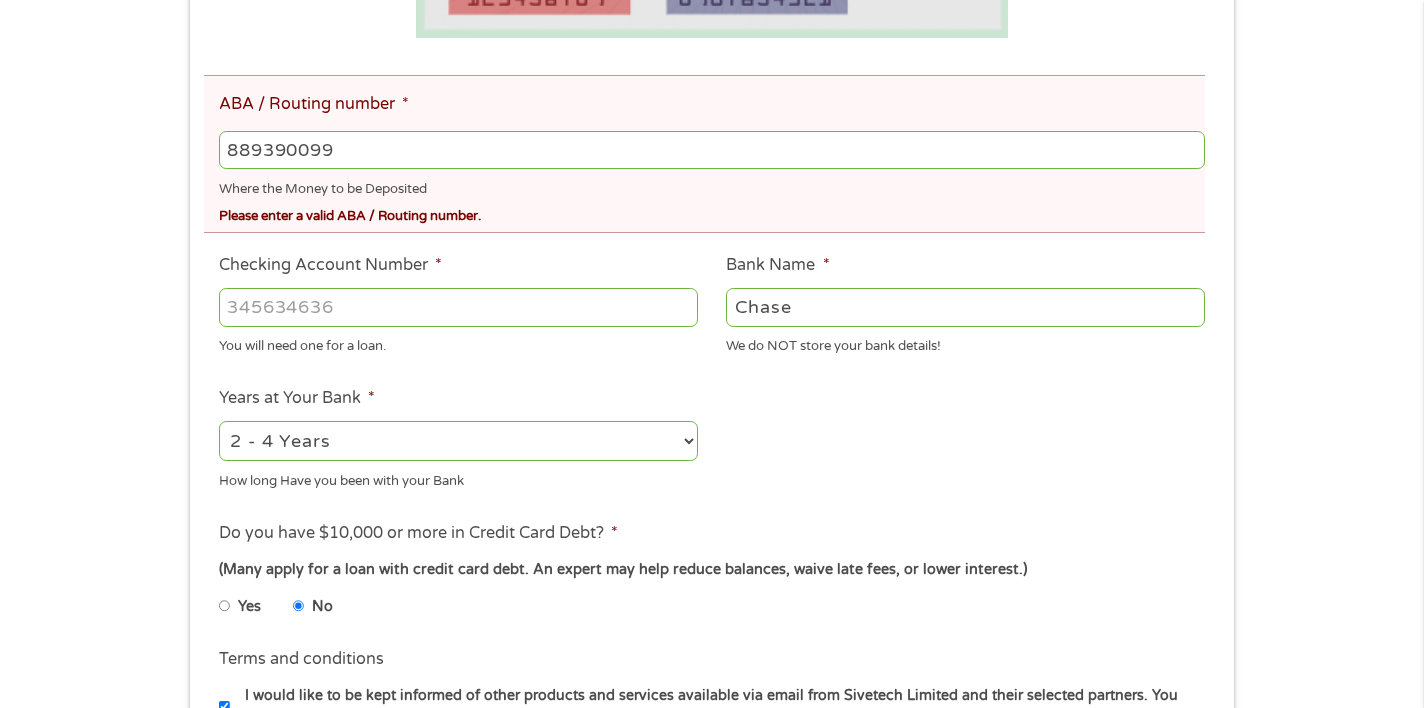 click on "Checking Account Number *" at bounding box center [458, 307] 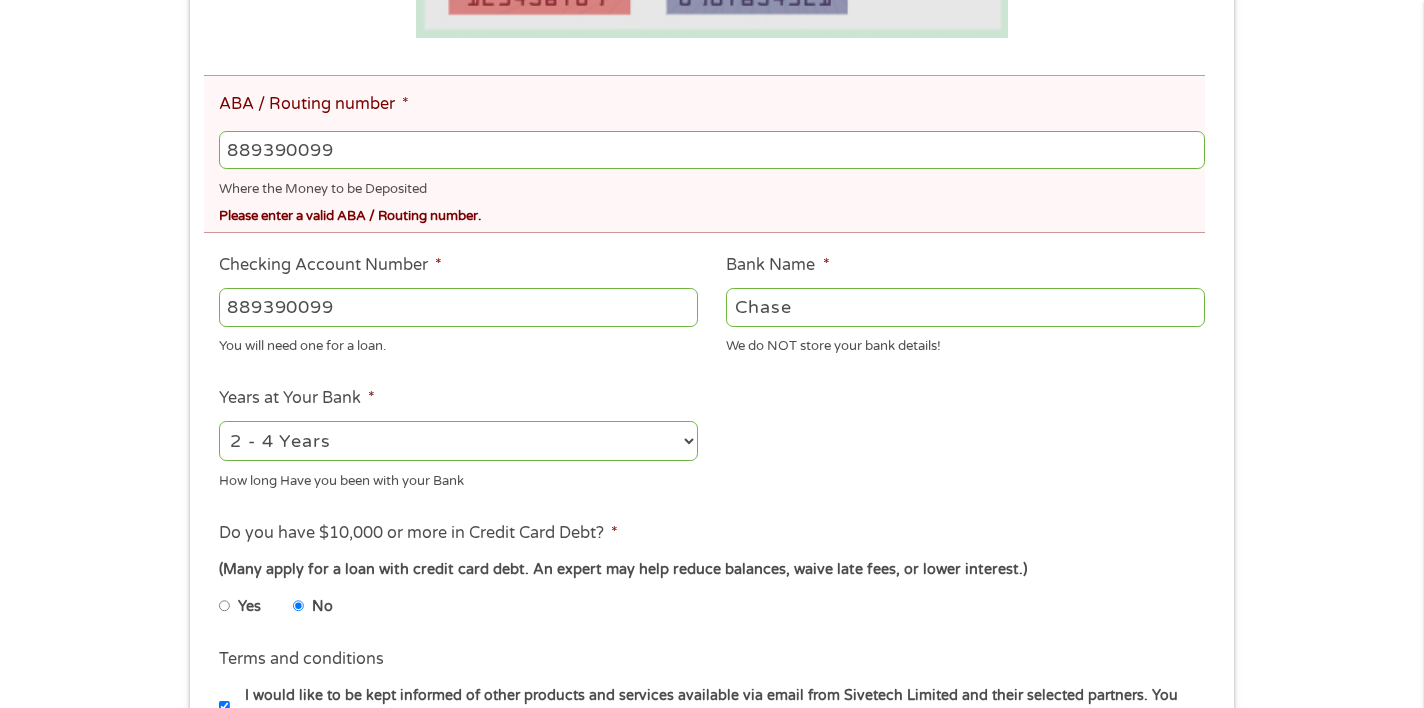 type on "889390099" 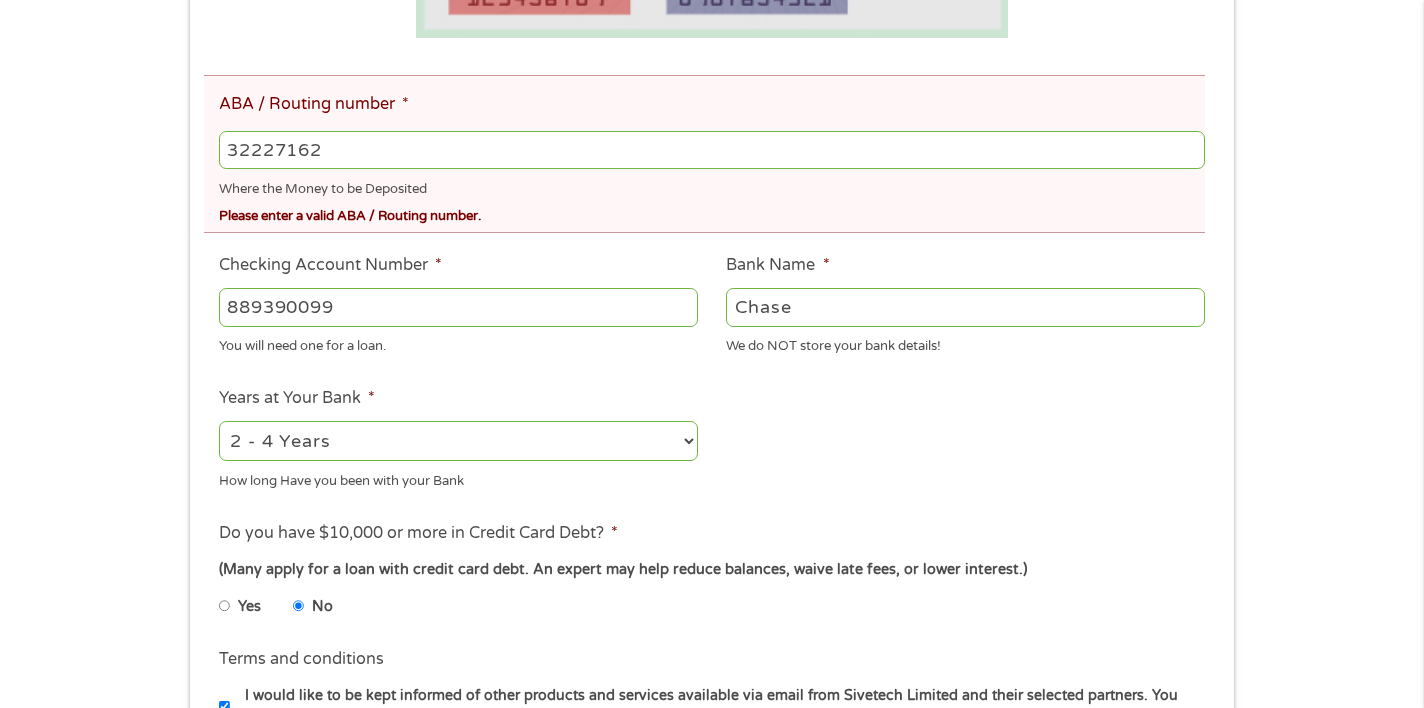 type on "322271627" 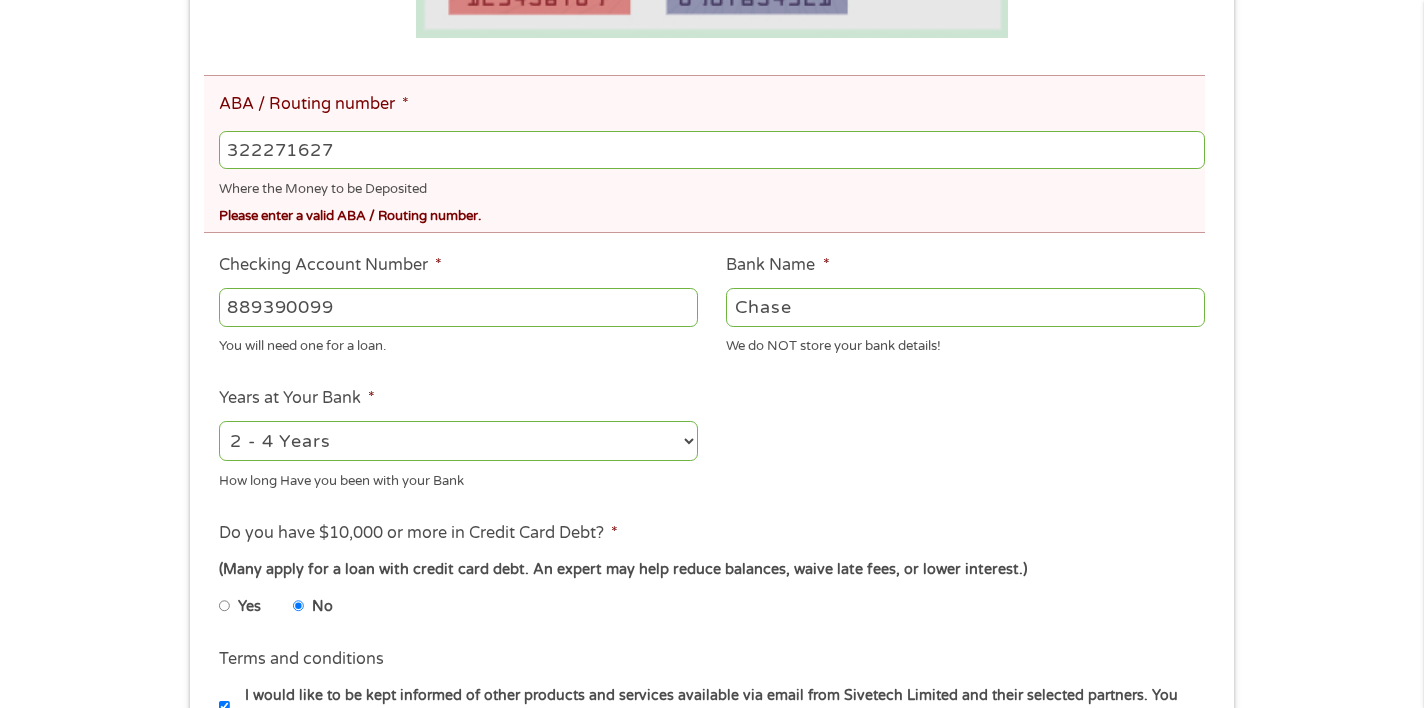 type on "JP MORGAN CHASE BANK NA" 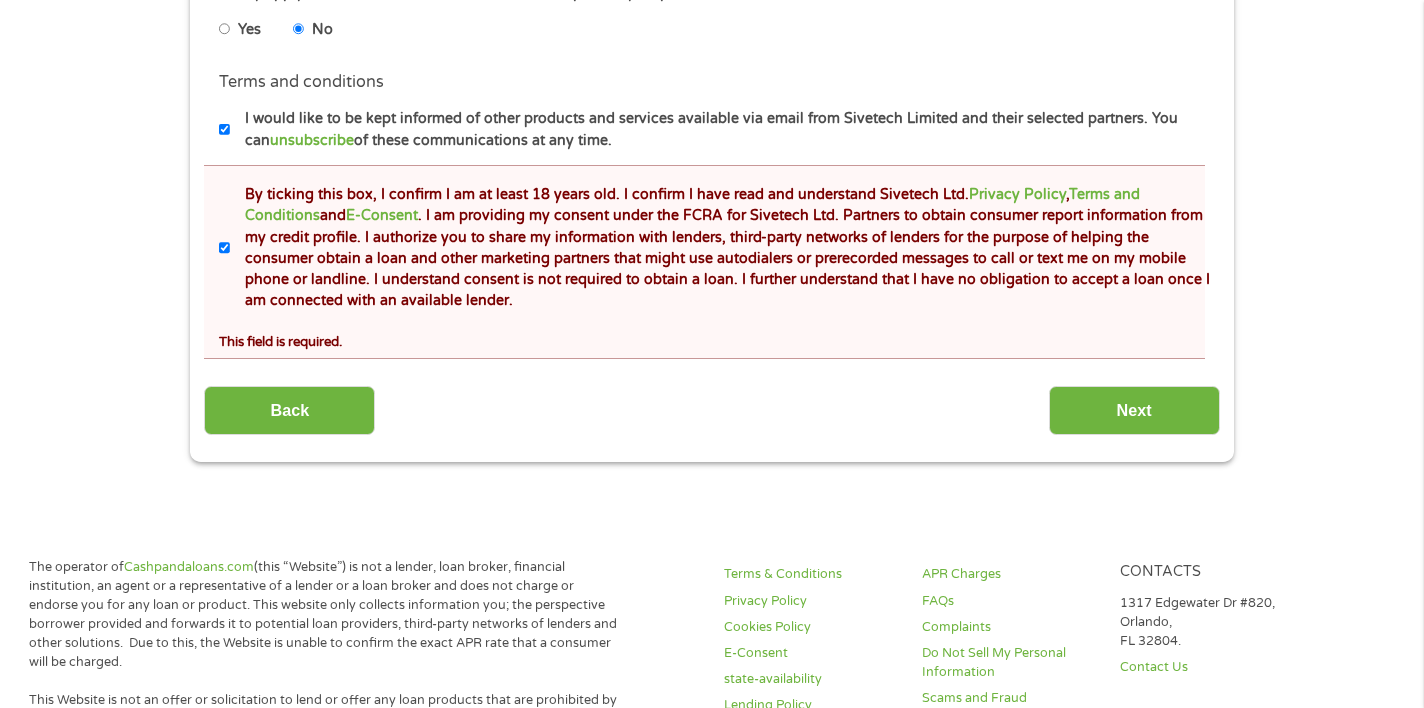 scroll, scrollTop: 1225, scrollLeft: 0, axis: vertical 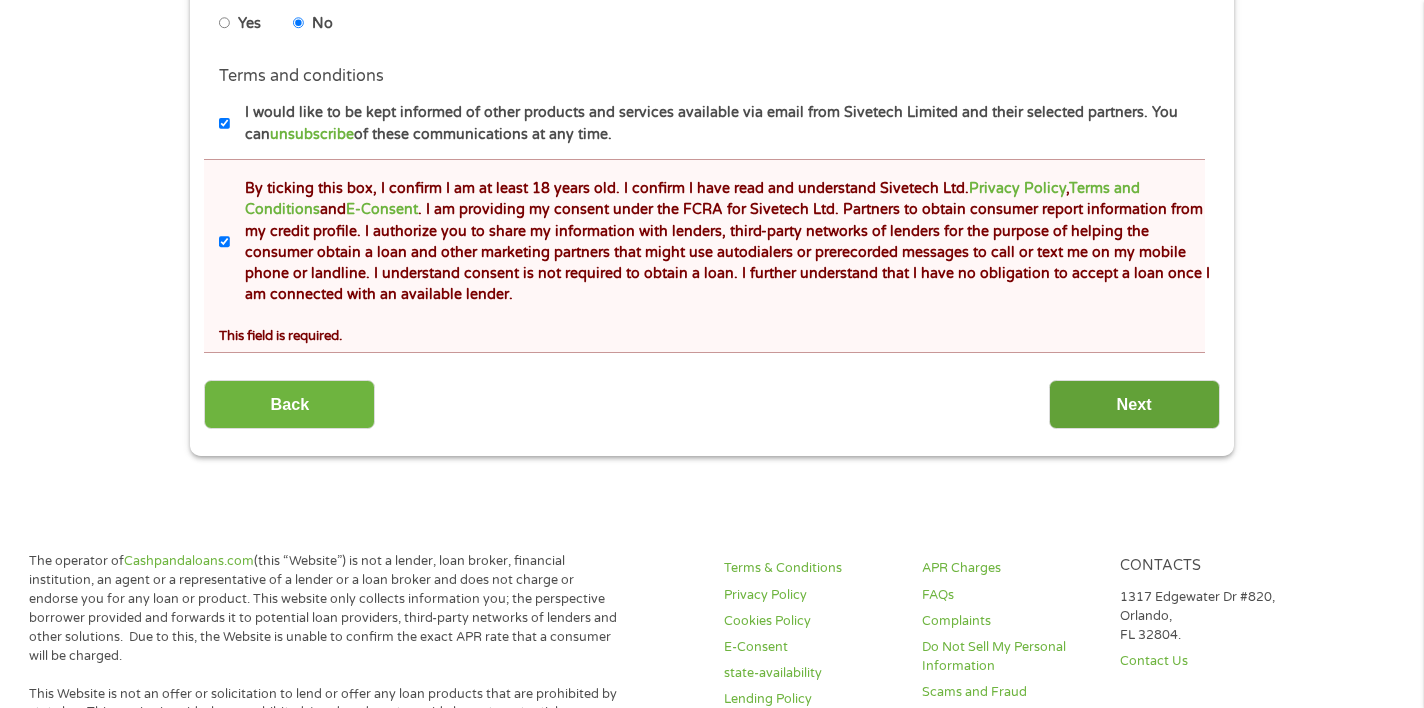 type on "322271627" 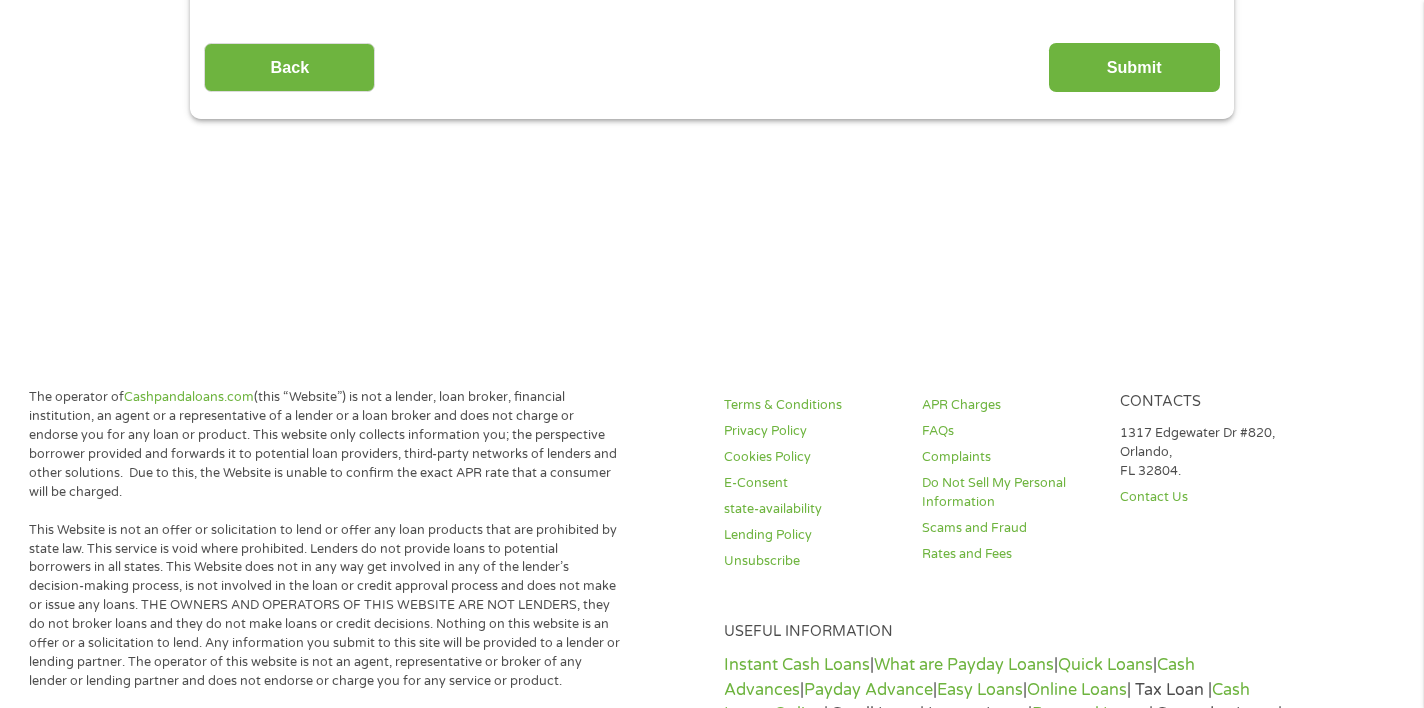 scroll, scrollTop: 8, scrollLeft: 8, axis: both 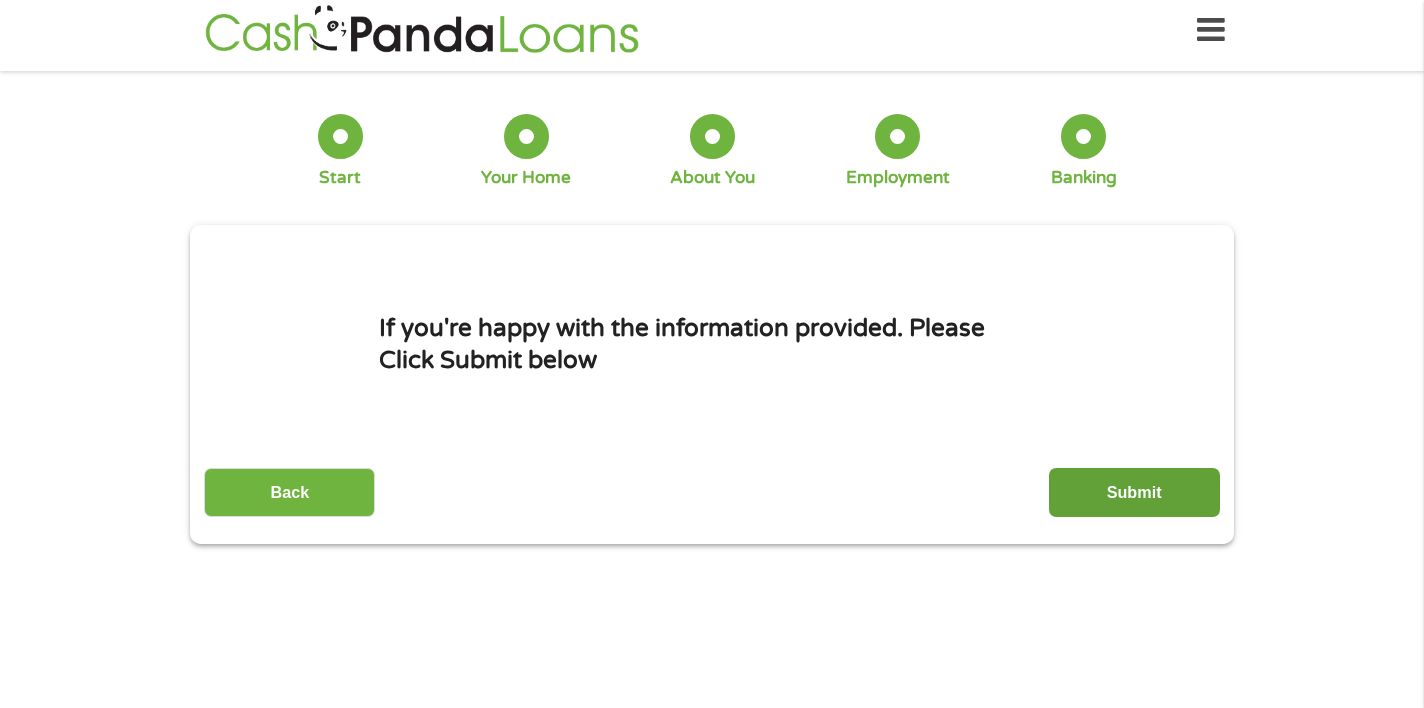 click on "Submit" at bounding box center [1134, 492] 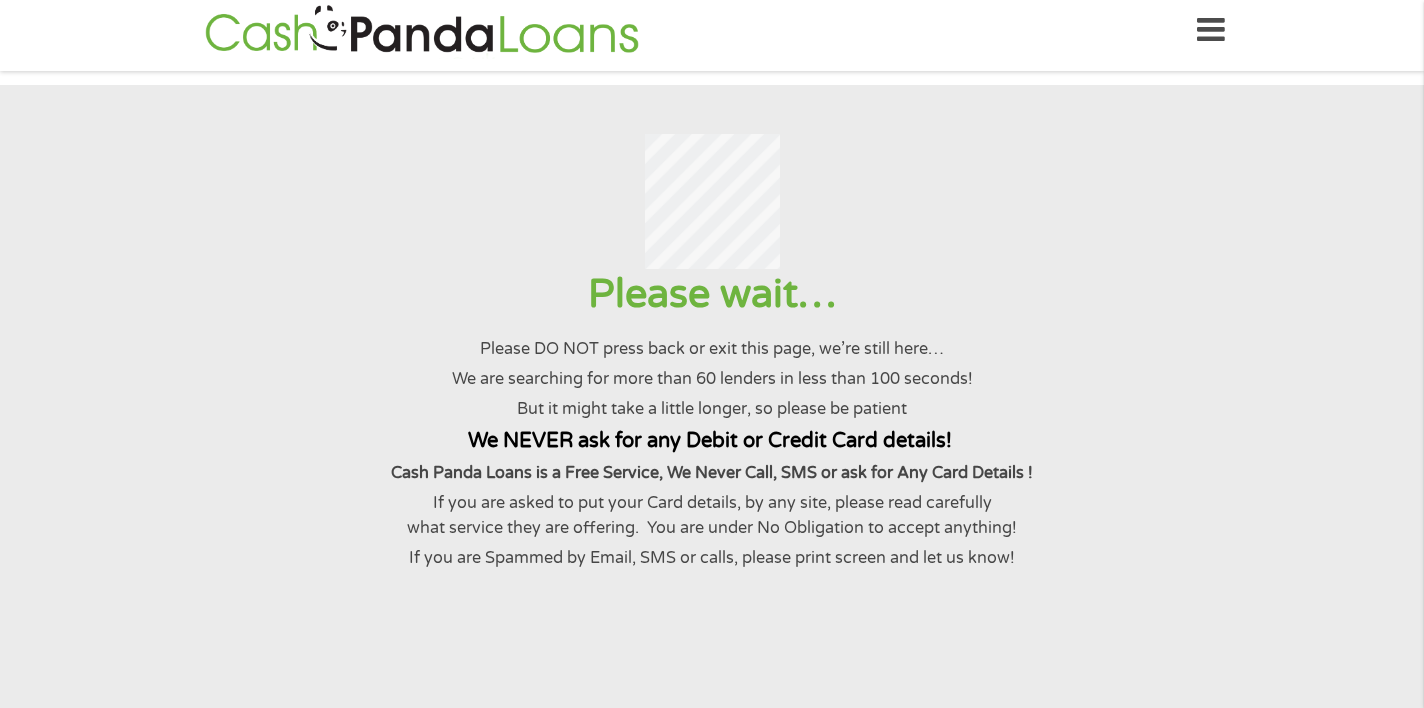 scroll, scrollTop: 0, scrollLeft: 0, axis: both 